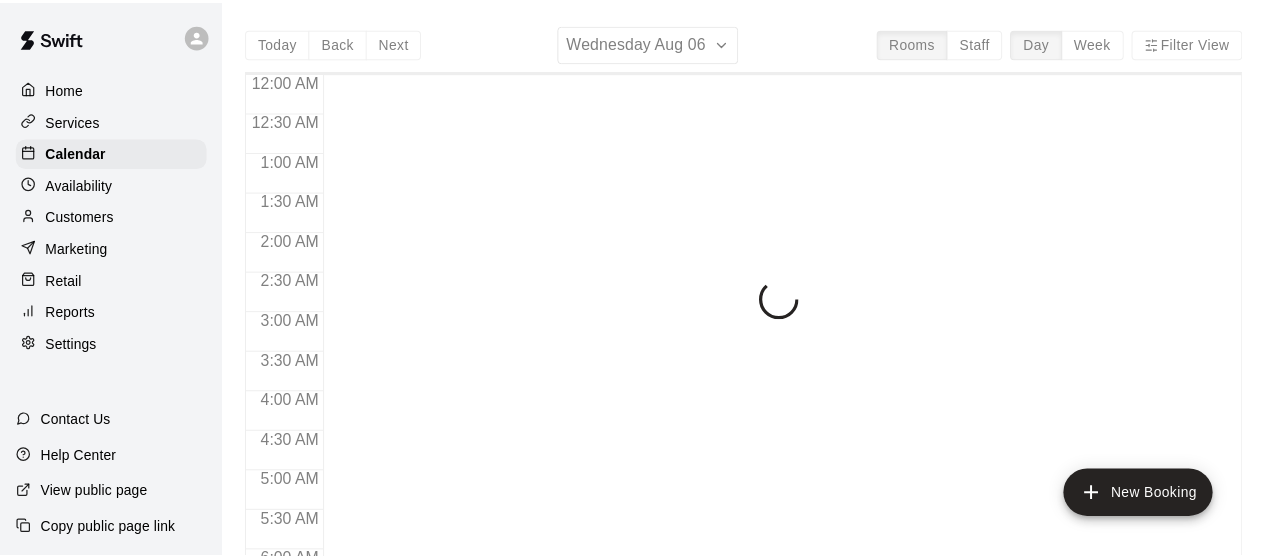 scroll, scrollTop: 0, scrollLeft: 0, axis: both 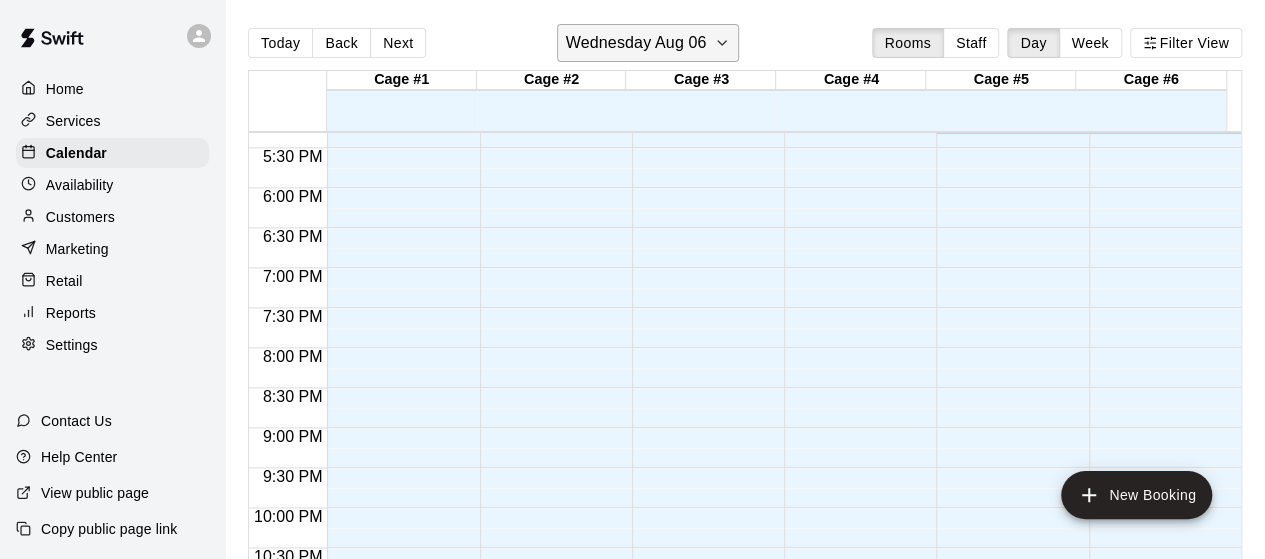 click 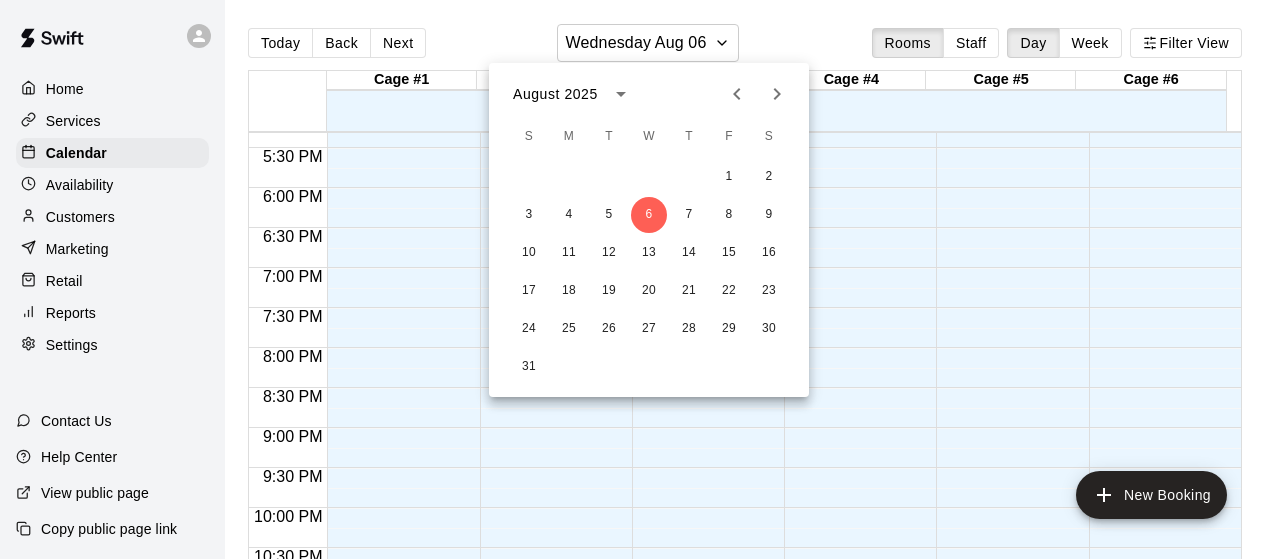 click 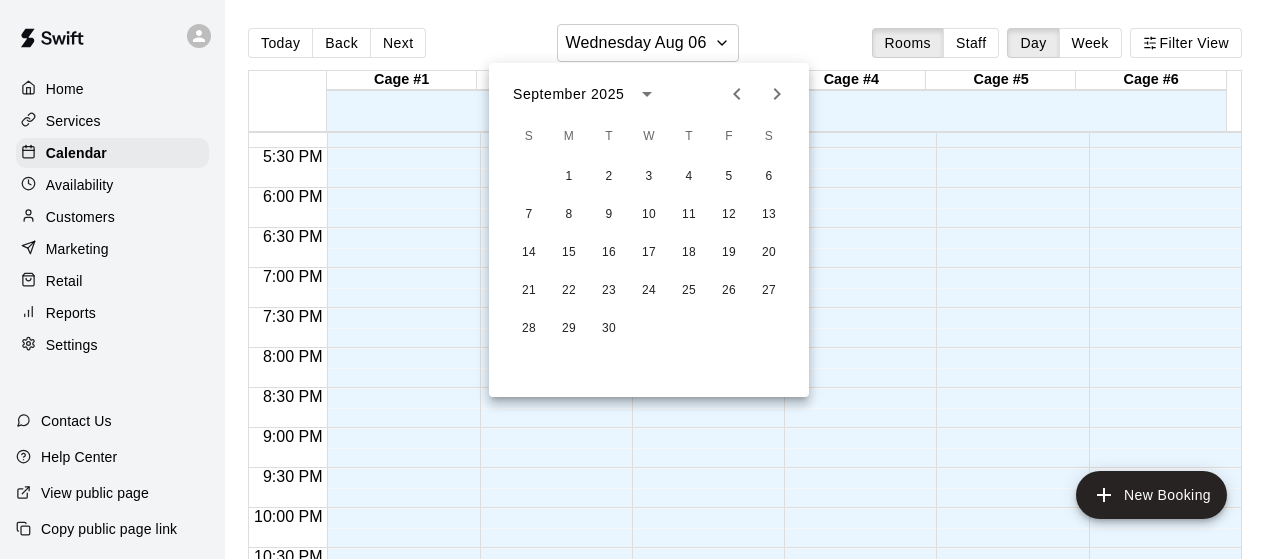 click 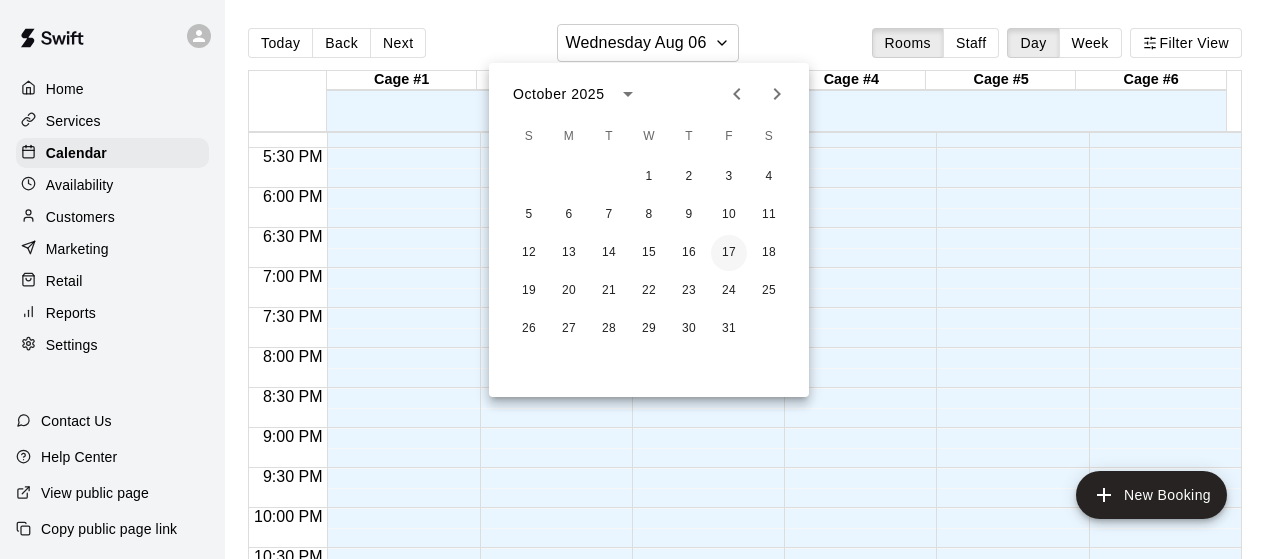 click on "17" at bounding box center (729, 253) 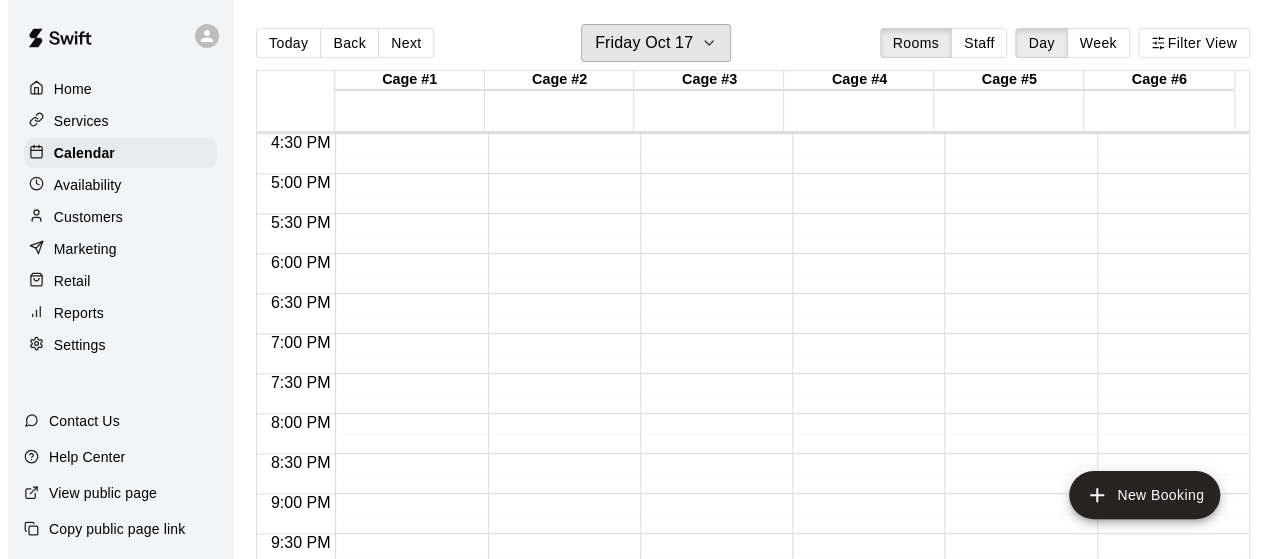 scroll, scrollTop: 1305, scrollLeft: 0, axis: vertical 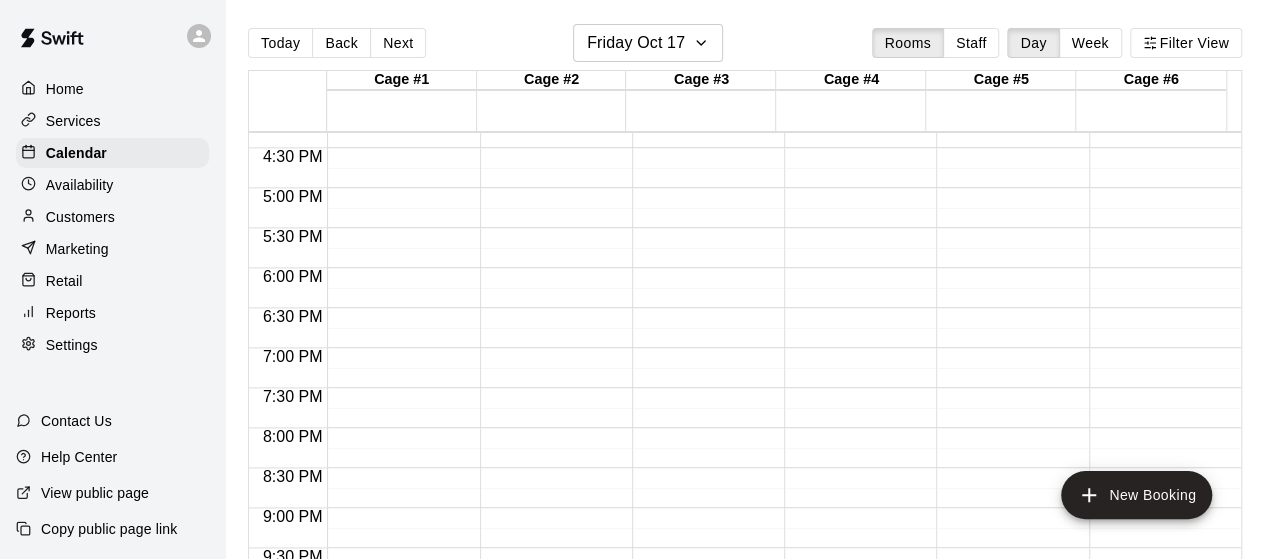 click on "[TIME] – [TIME] Closed [TIME] – [TIME] Closed" at bounding box center [703, -212] 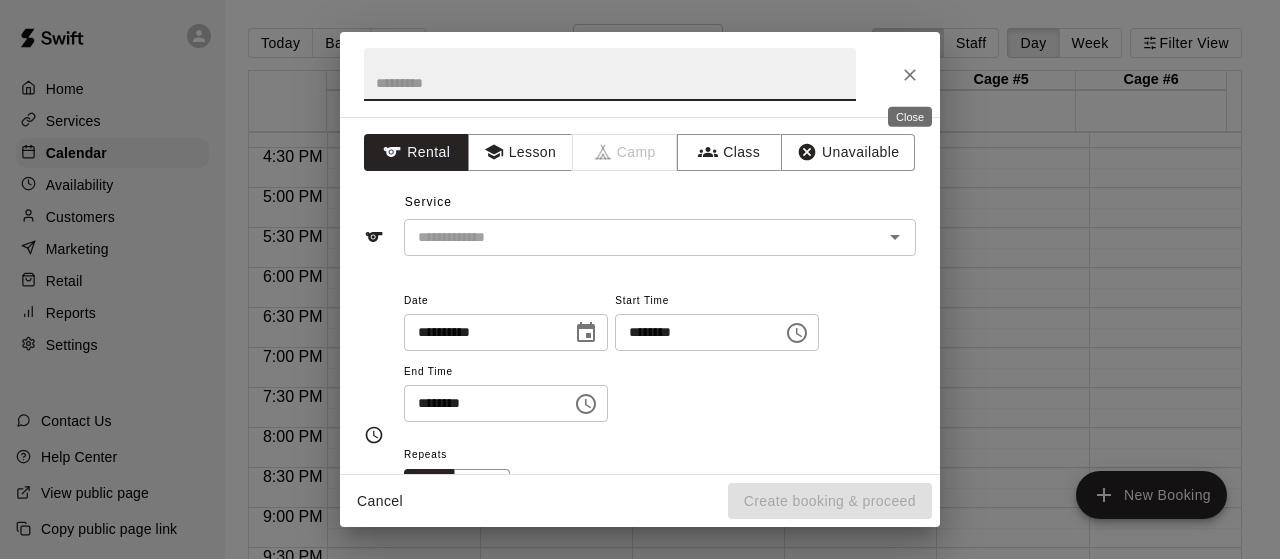 click 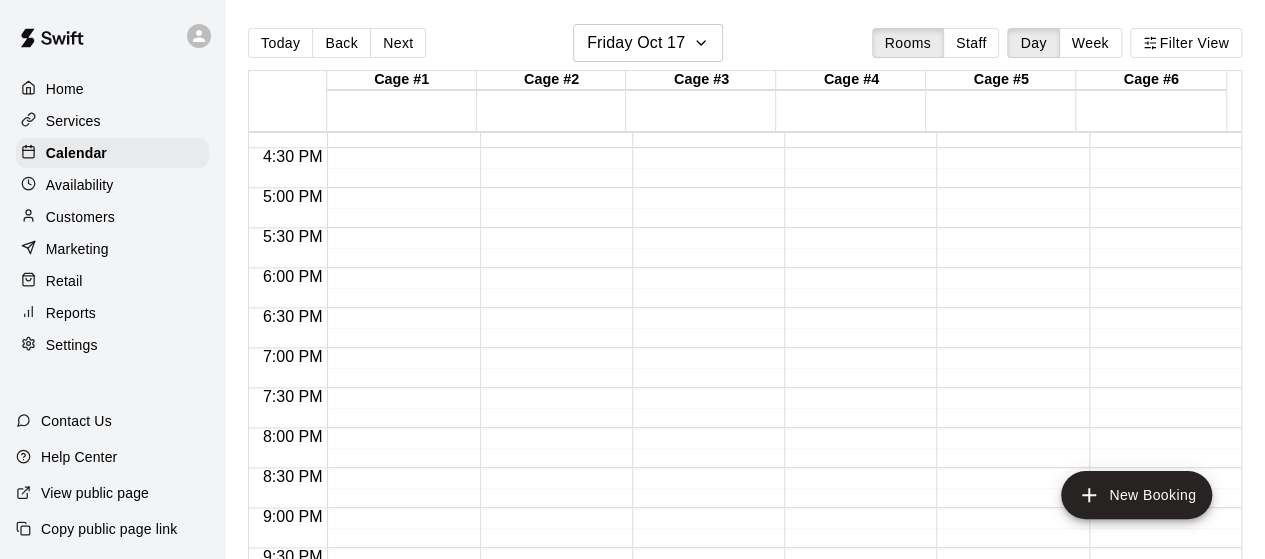 click on "[TIME] – [TIME] Closed [TIME] – [TIME] Closed" at bounding box center [703, -212] 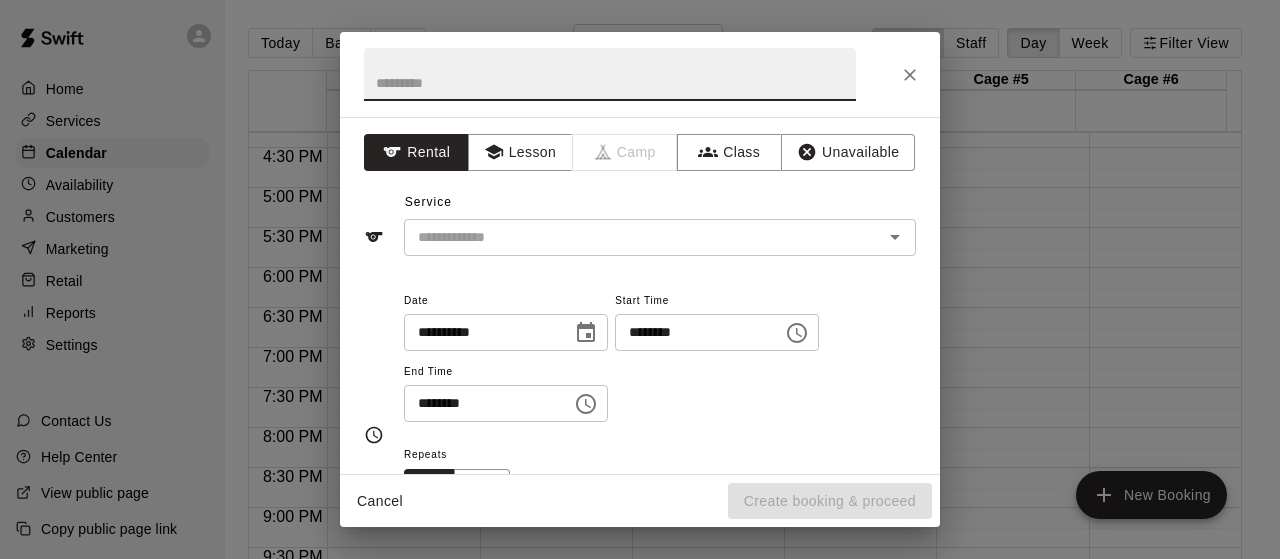 click on "********" at bounding box center [481, 403] 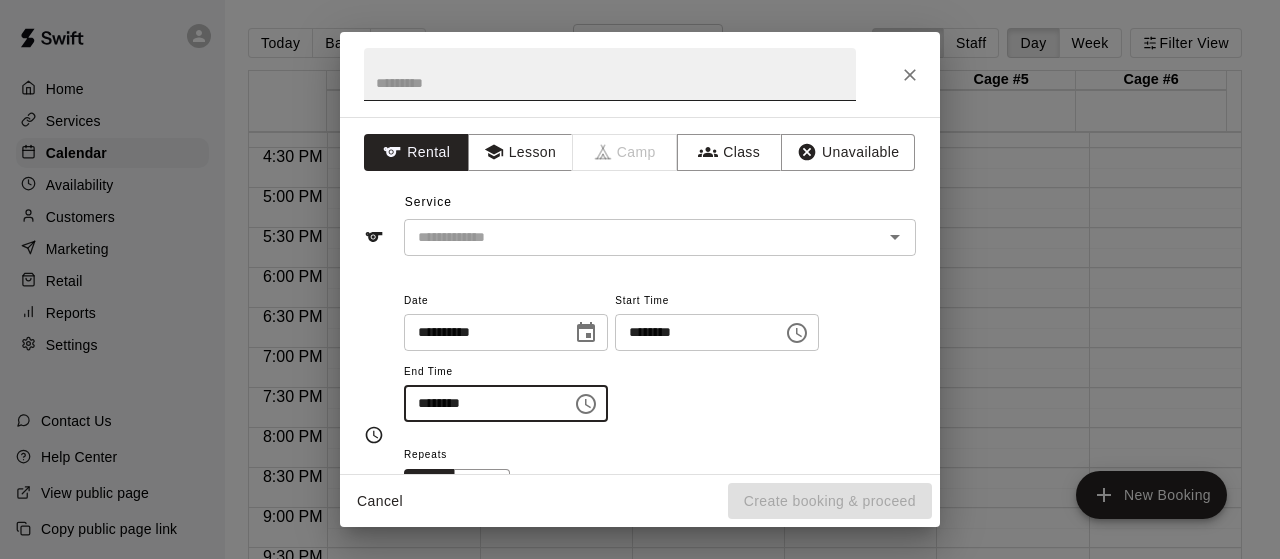 type on "********" 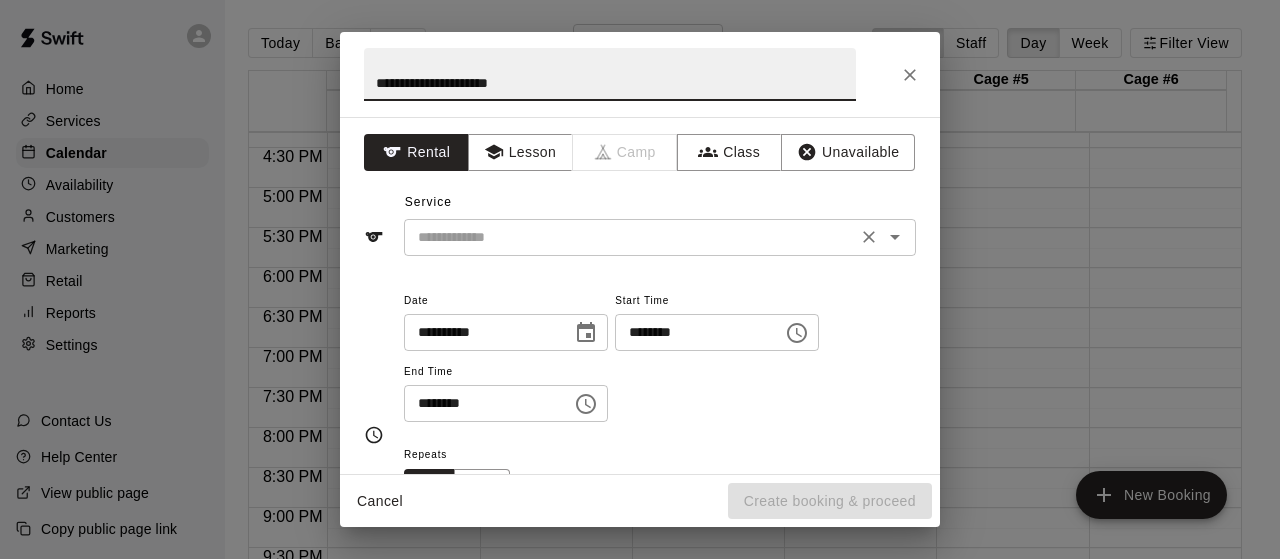 click 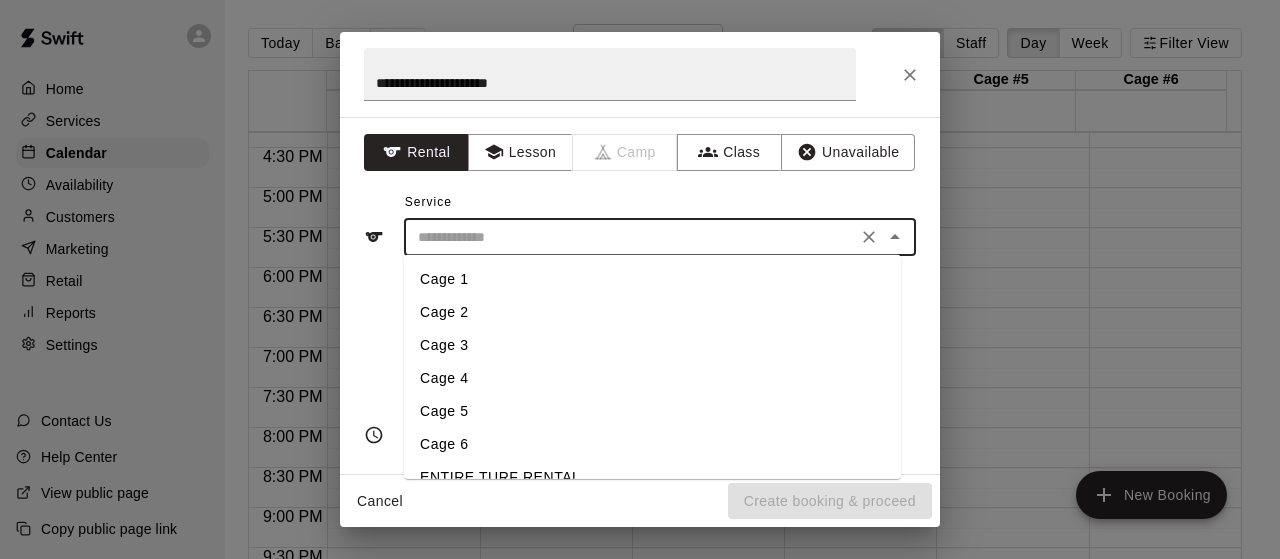 click on "Cage 3" at bounding box center (652, 345) 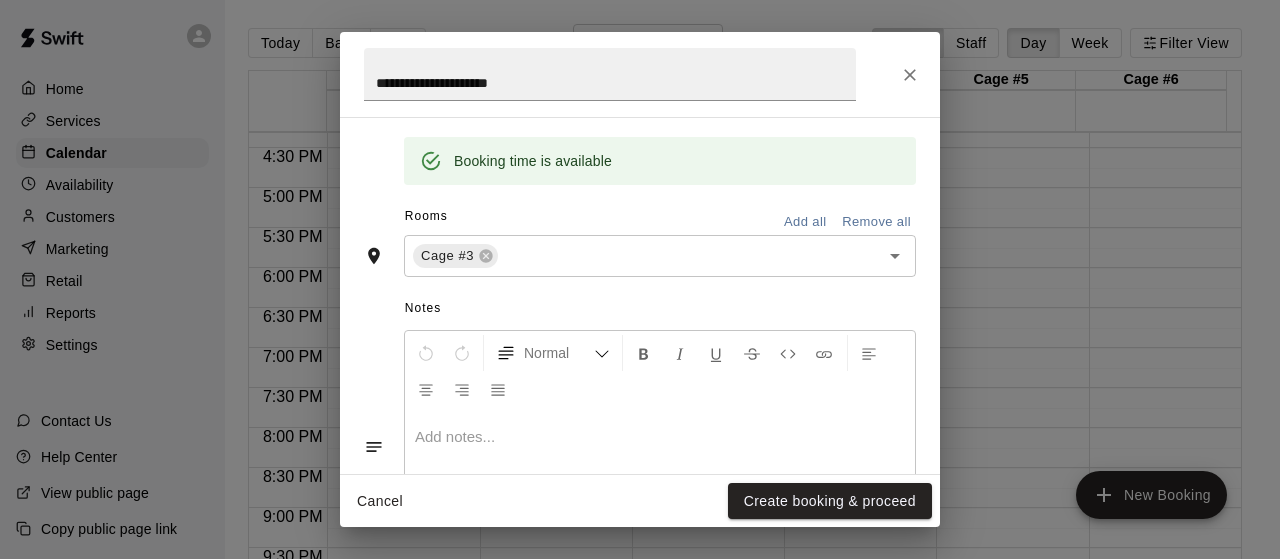 scroll, scrollTop: 400, scrollLeft: 0, axis: vertical 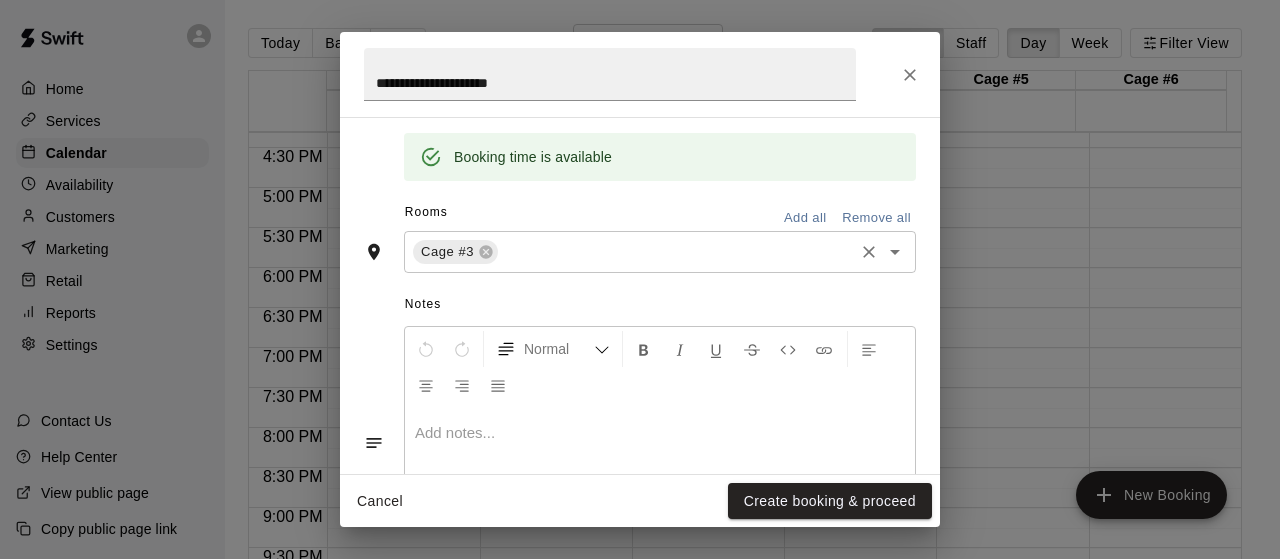 click on "Cage #3 ​" at bounding box center (660, 252) 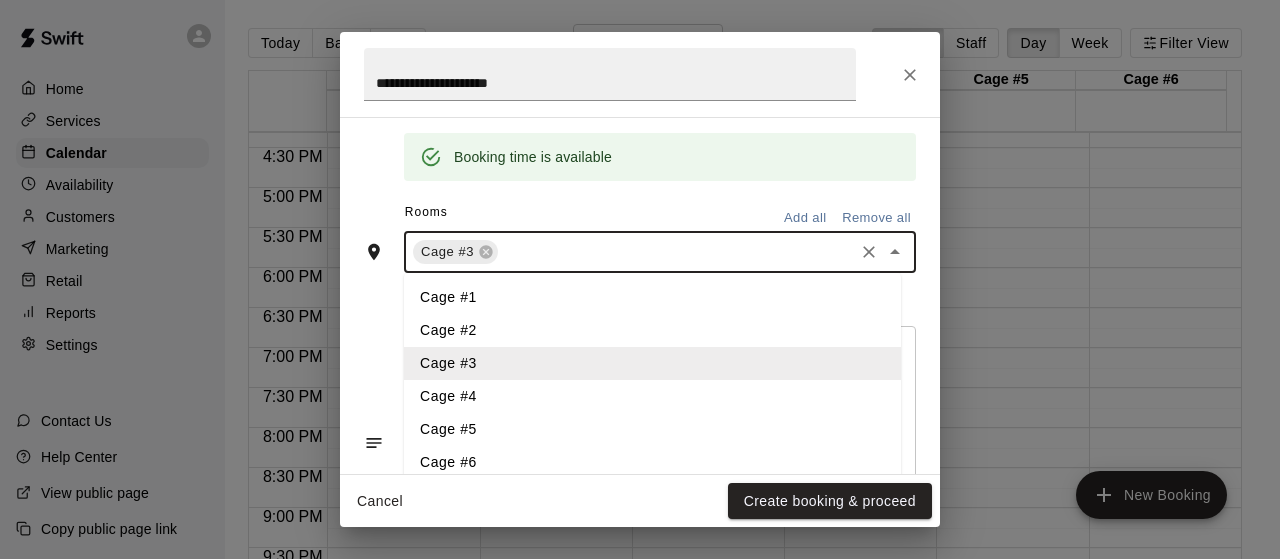 click on "Cage #4" at bounding box center (652, 396) 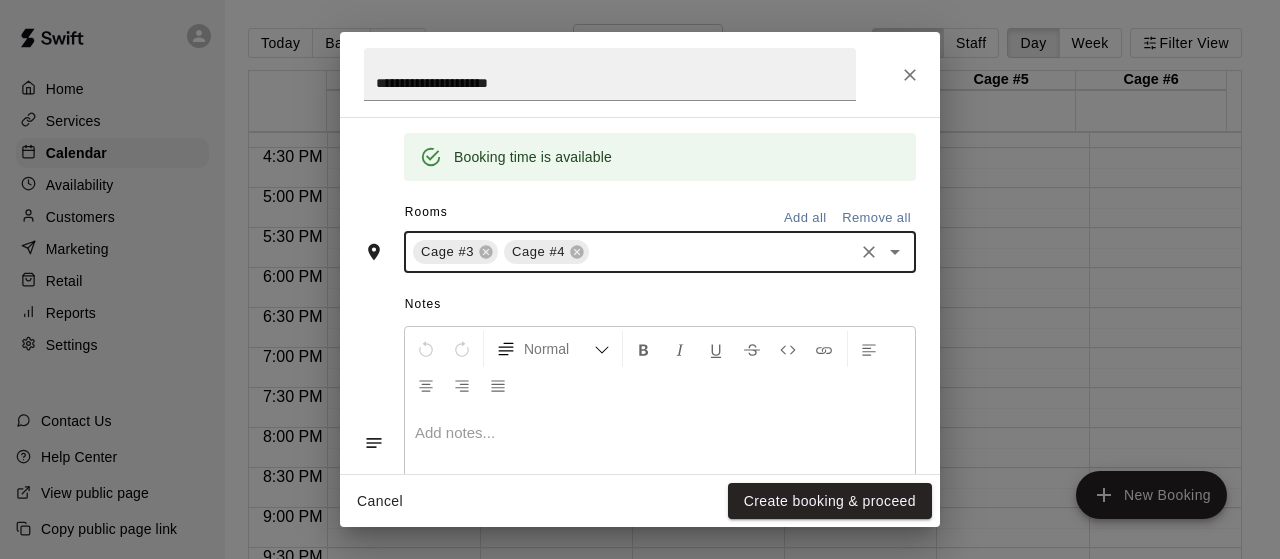 click at bounding box center [721, 252] 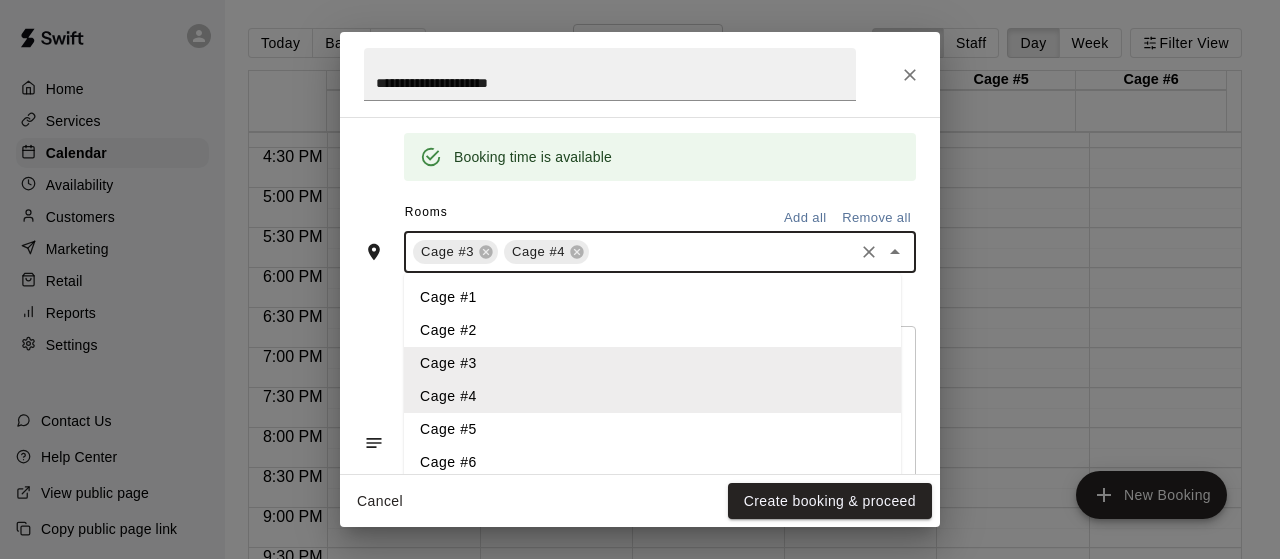 click on "Cage #5" at bounding box center (652, 429) 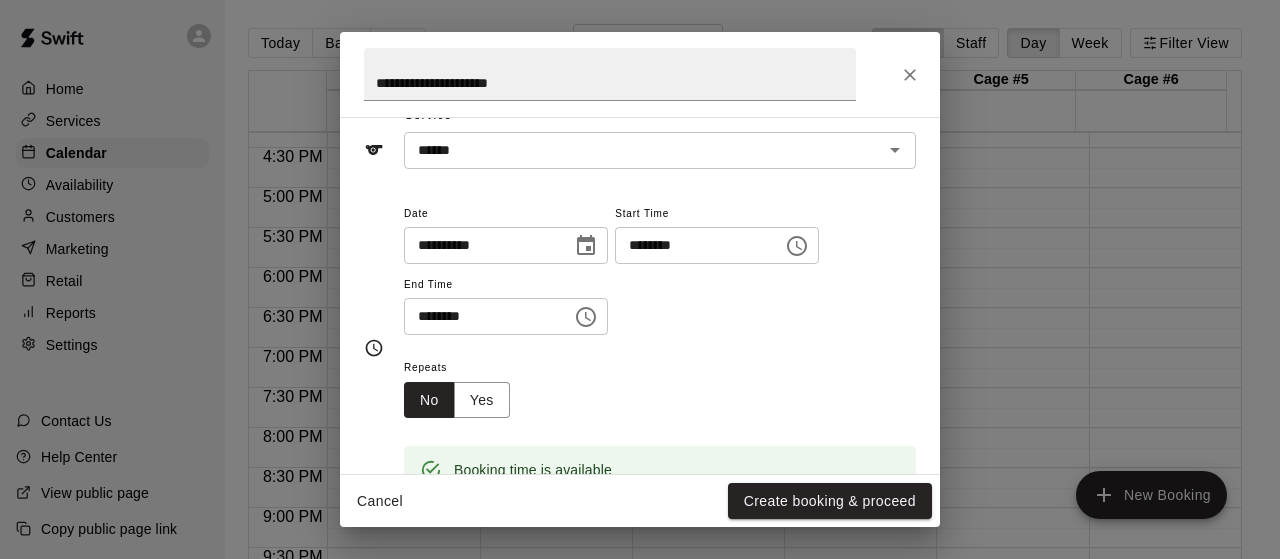 scroll, scrollTop: 80, scrollLeft: 0, axis: vertical 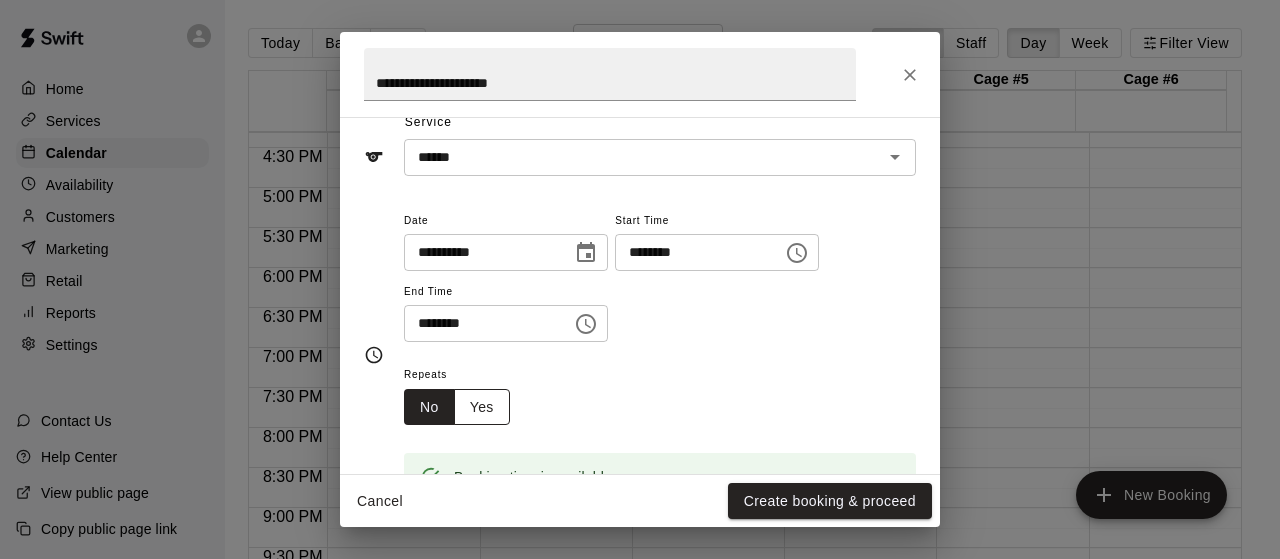 click on "Yes" at bounding box center (482, 407) 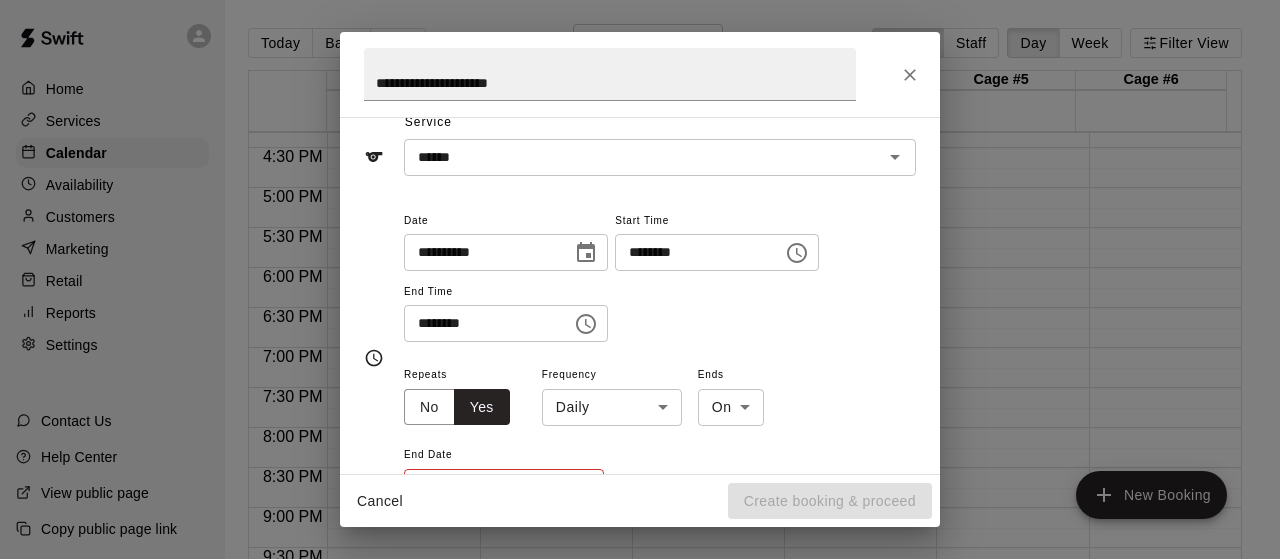 click on "[DAY] [MONTH] [DAY_NUM]" at bounding box center [640, 295] 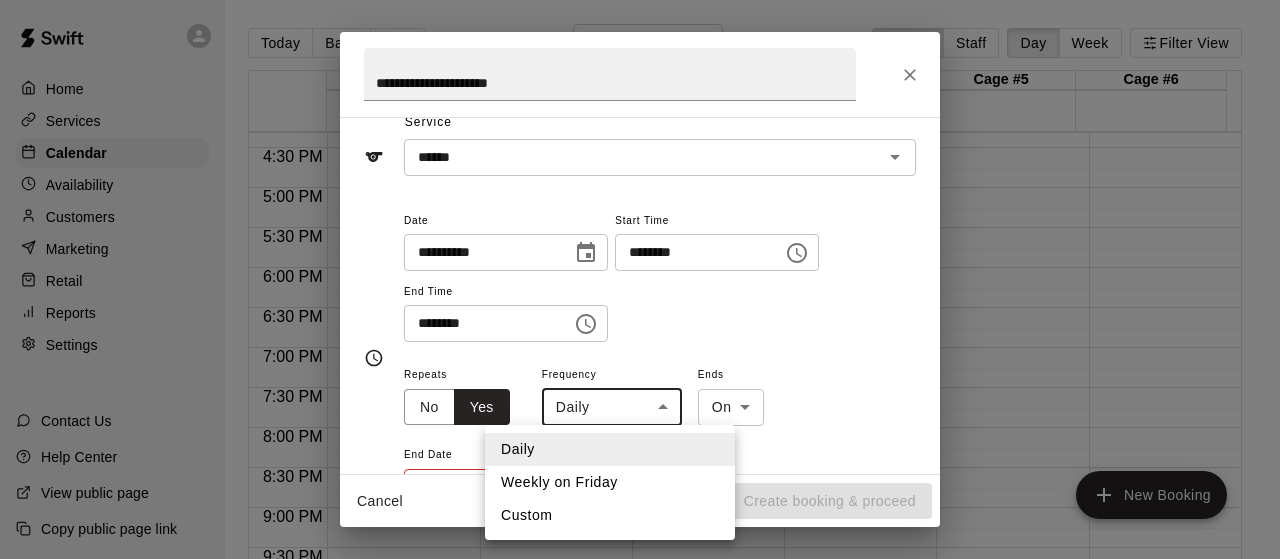 click on "Weekly on Friday" at bounding box center (610, 482) 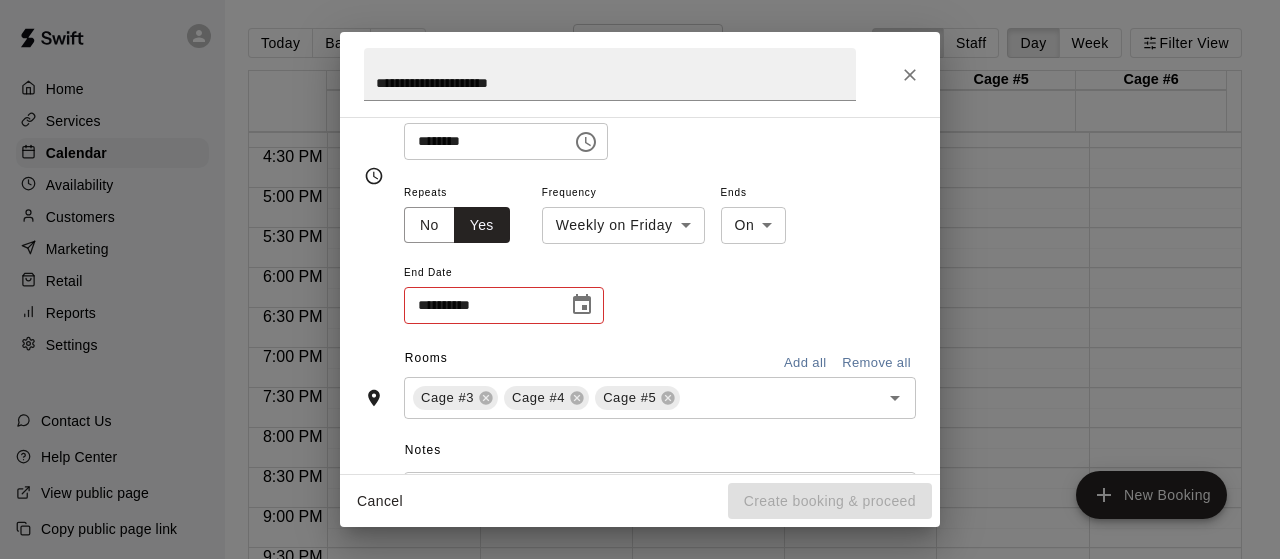 scroll, scrollTop: 320, scrollLeft: 0, axis: vertical 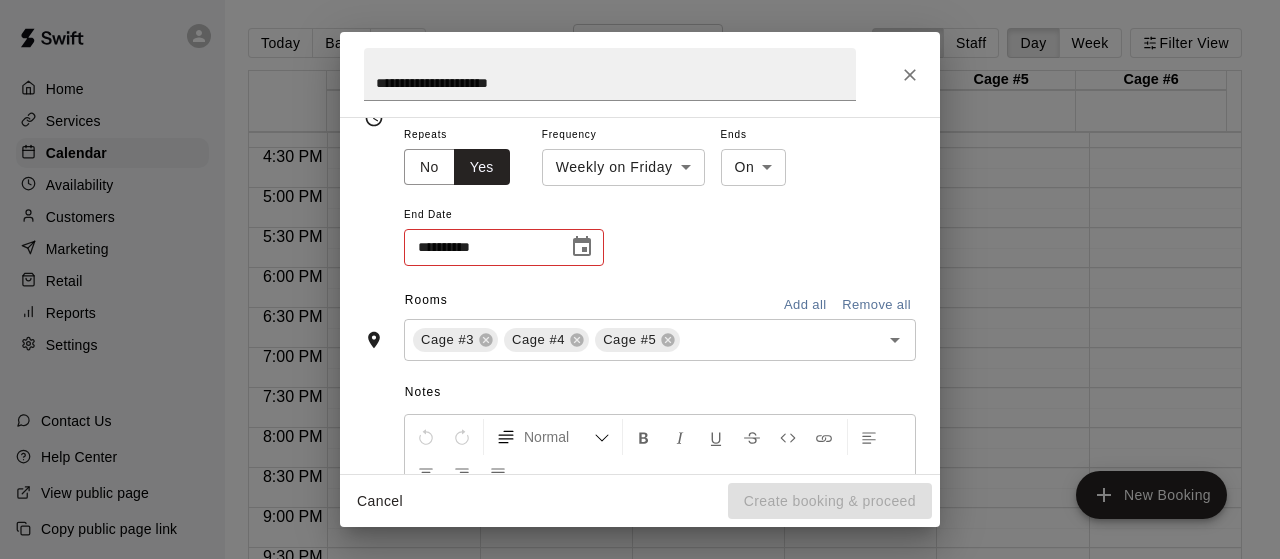 click 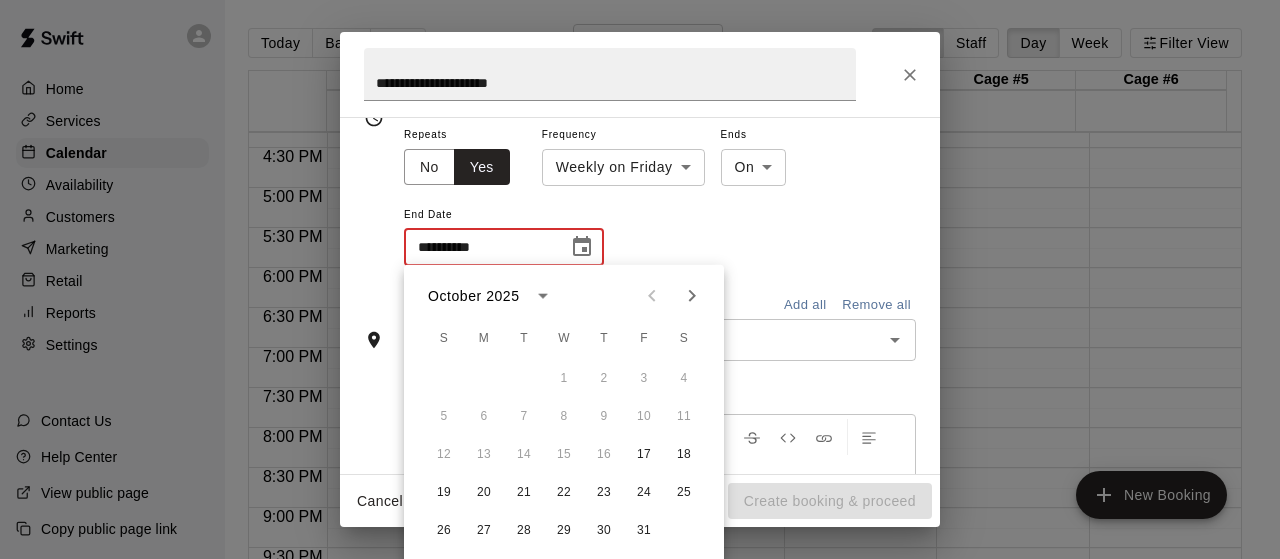 click 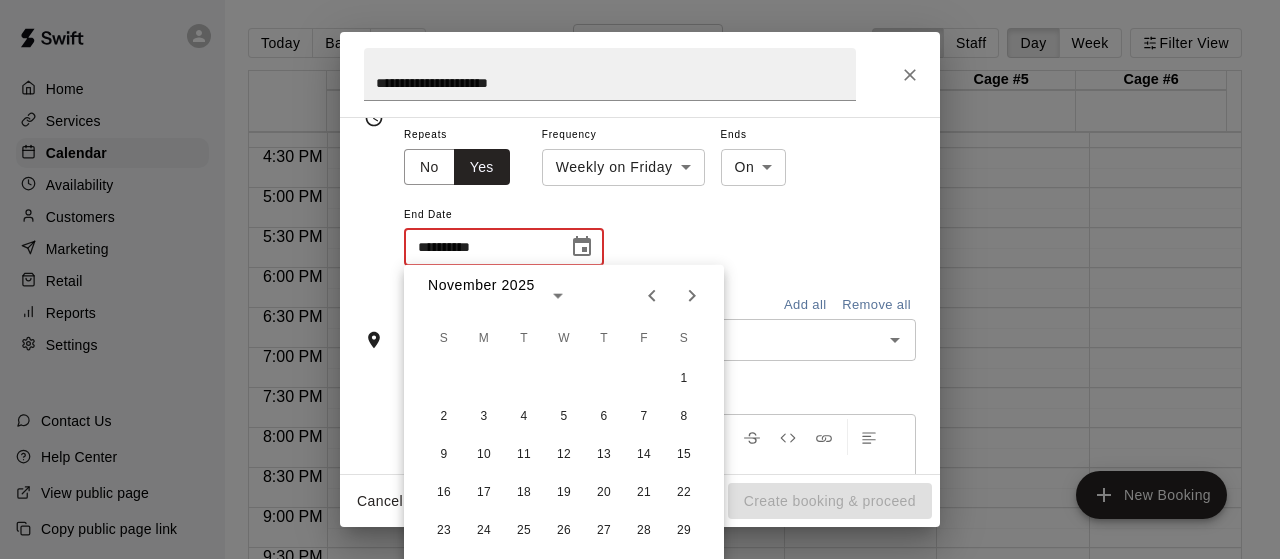 click 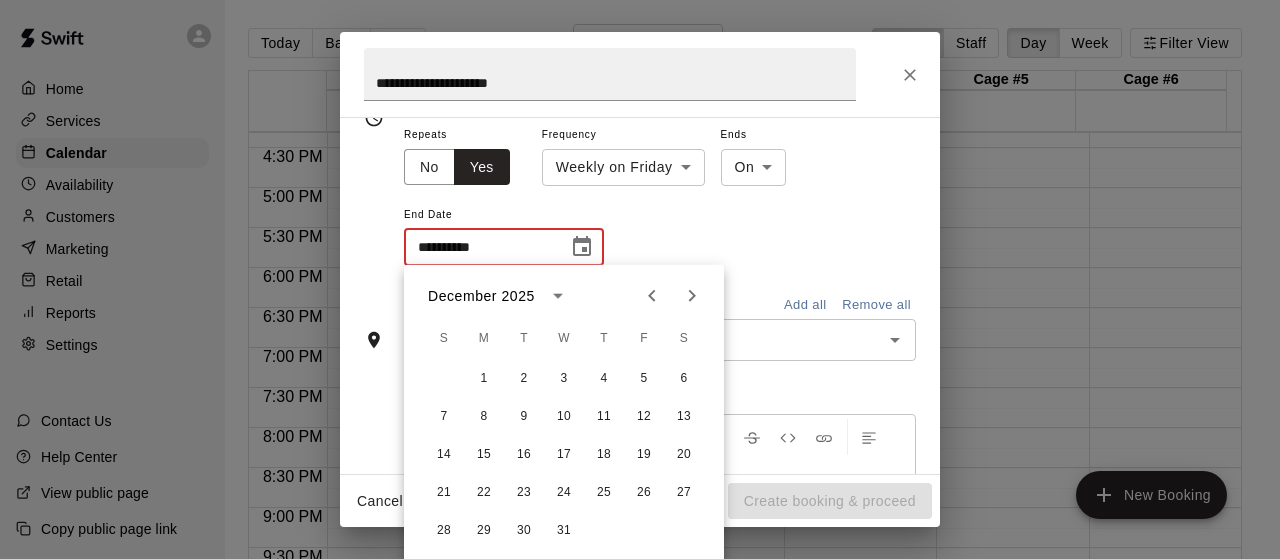click 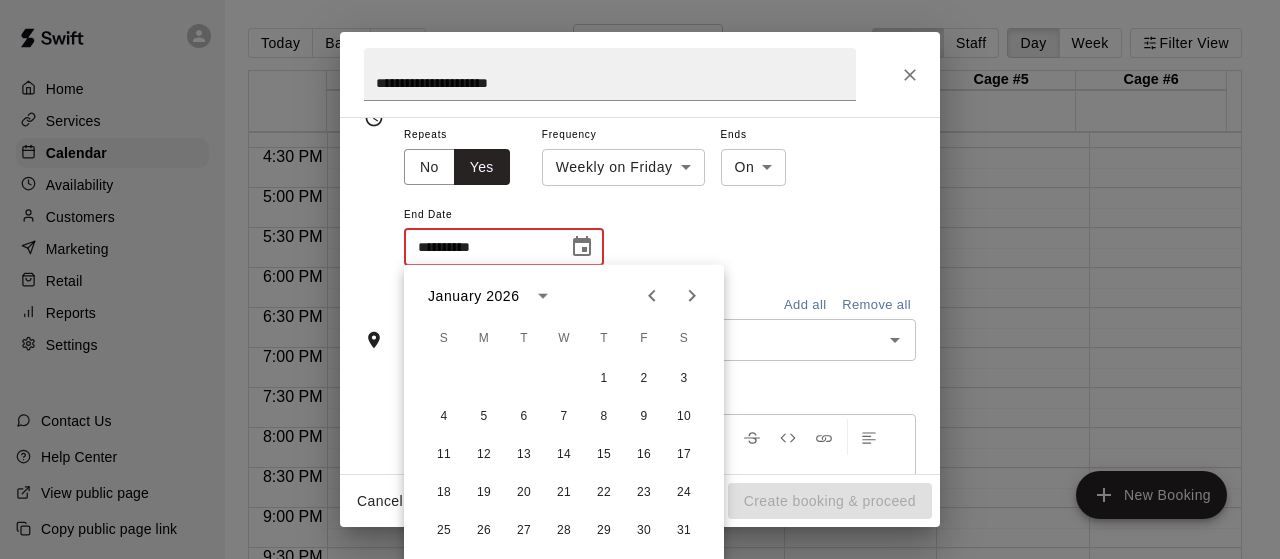 click 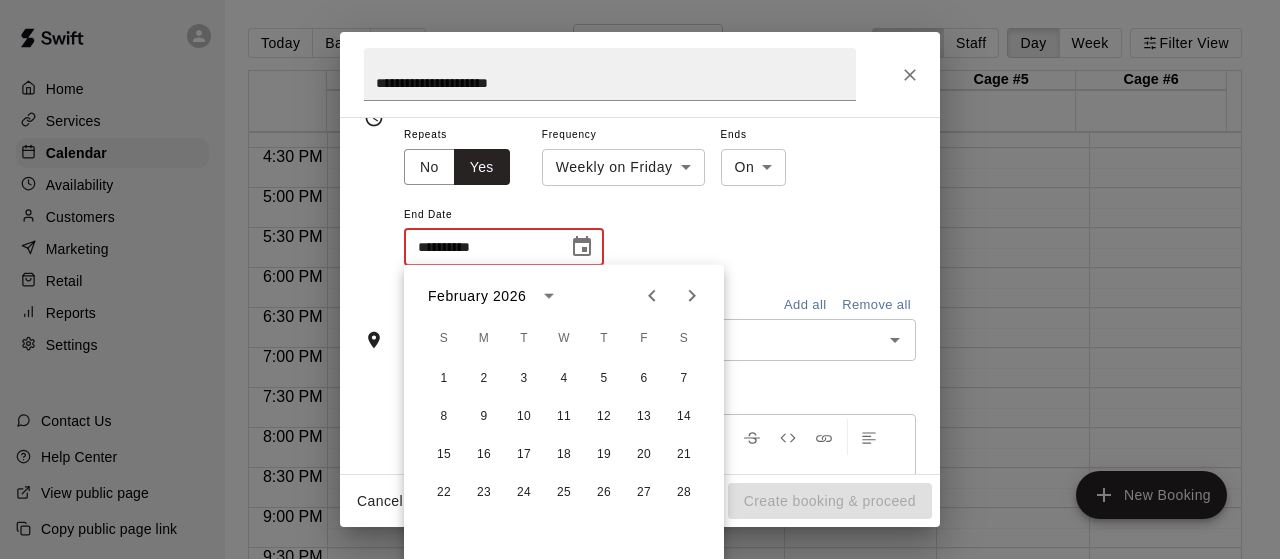 click 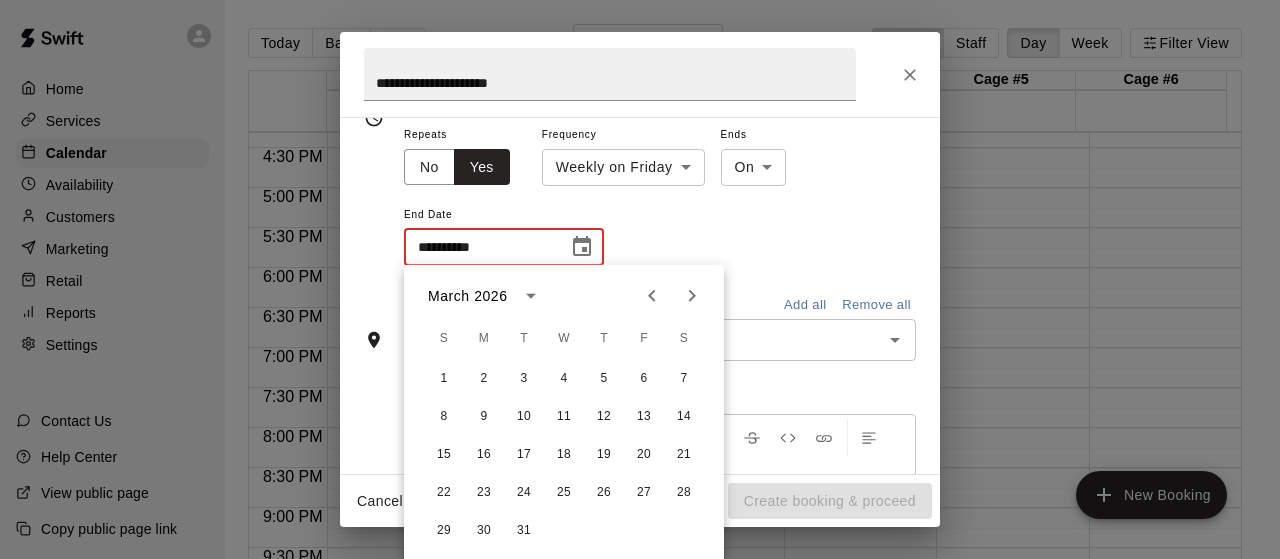click 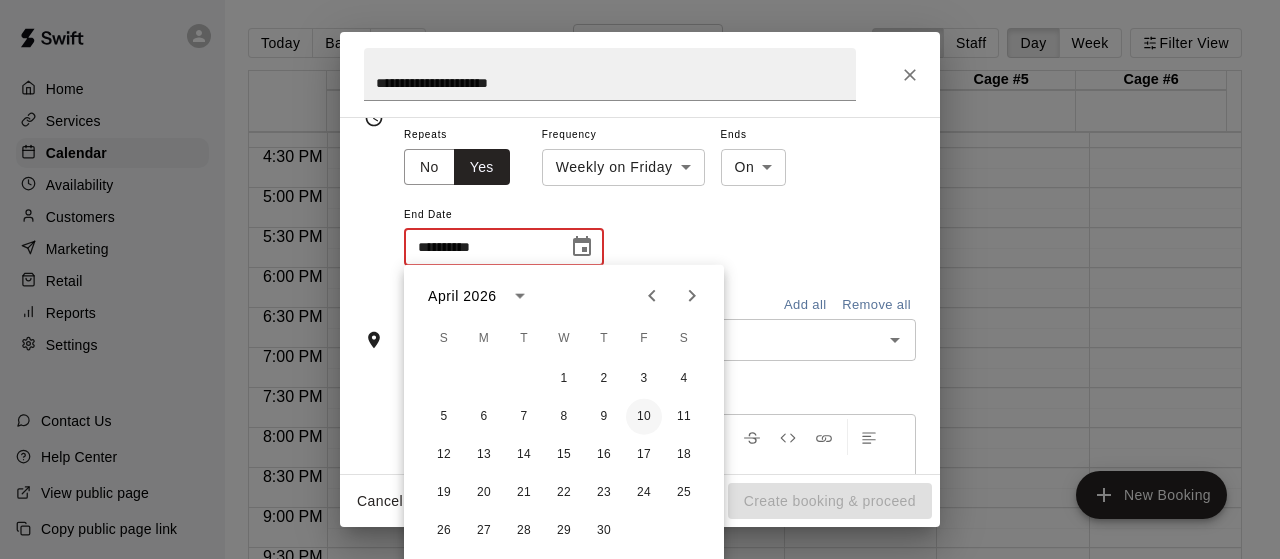 click on "10" at bounding box center (644, 417) 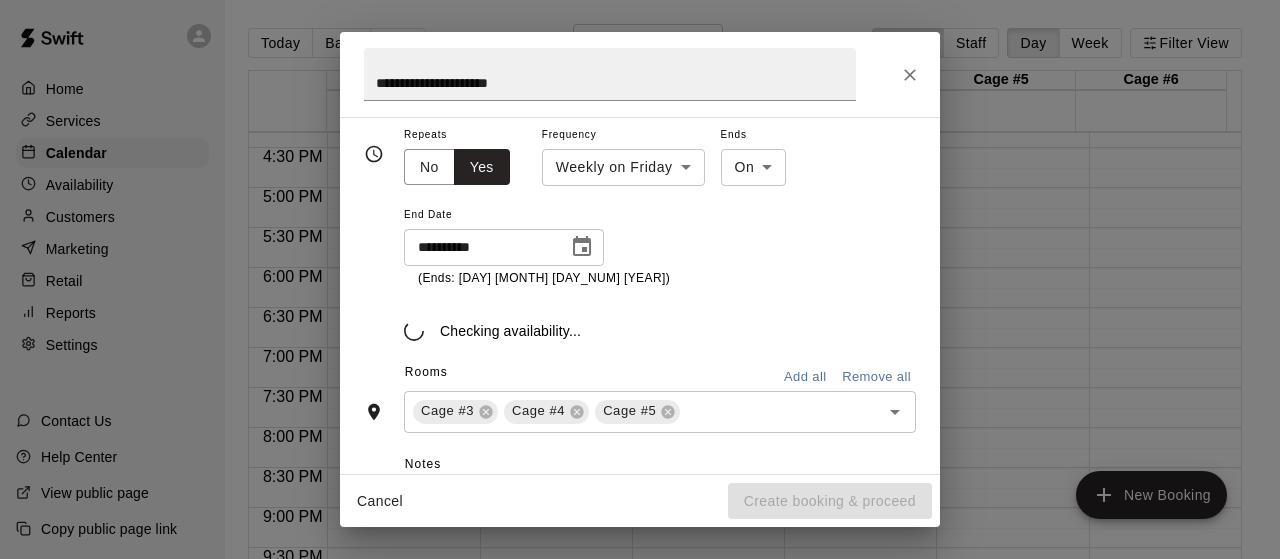 type on "**********" 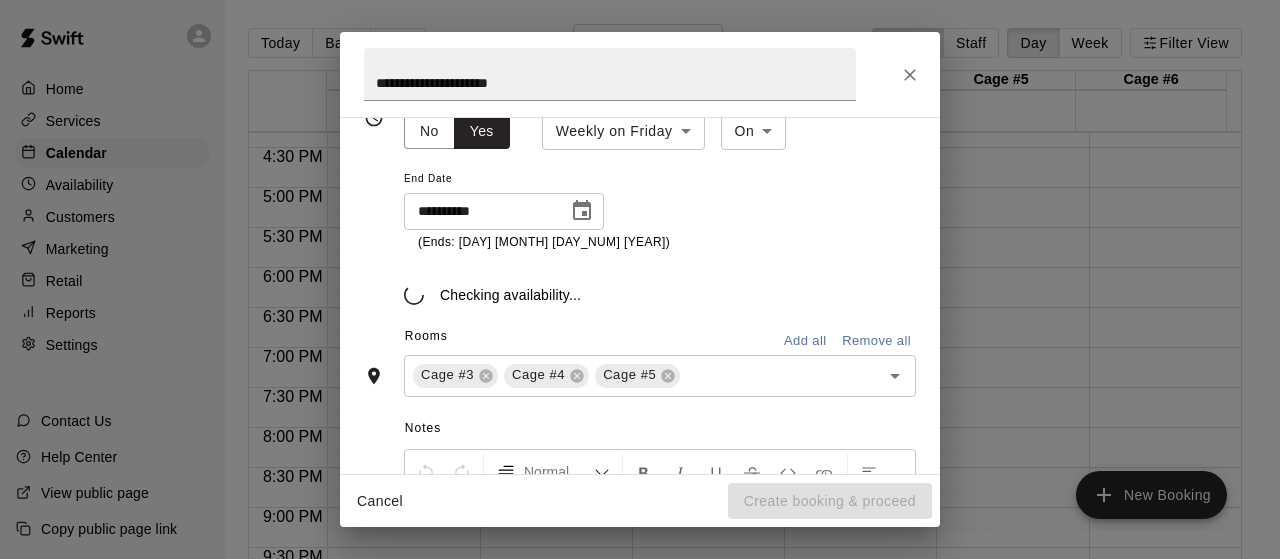scroll, scrollTop: 368, scrollLeft: 0, axis: vertical 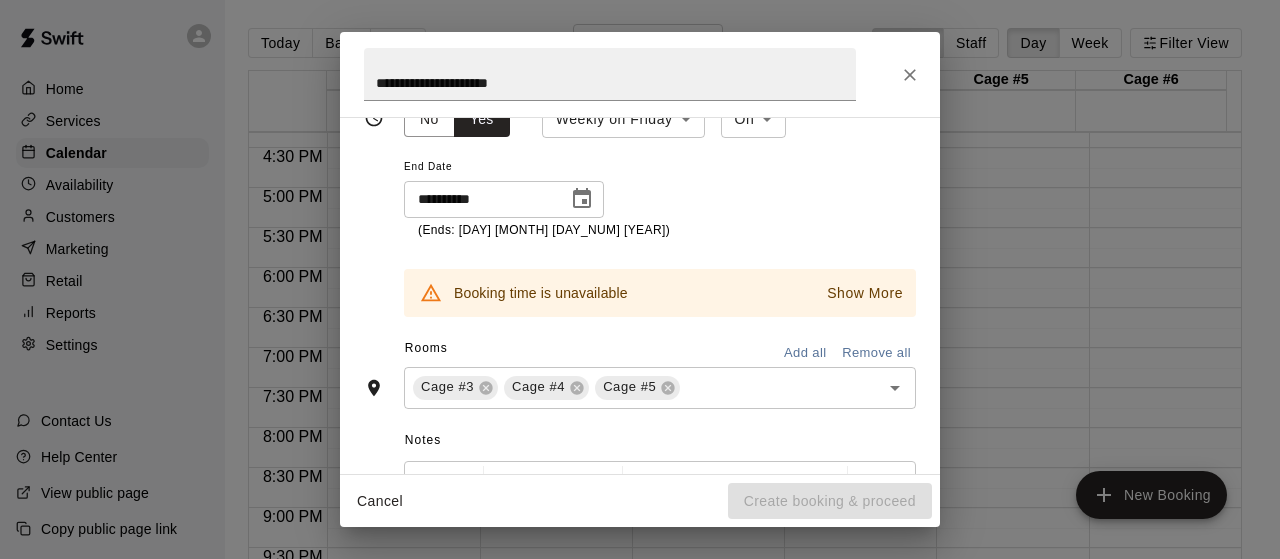 click on "Show More" at bounding box center (865, 293) 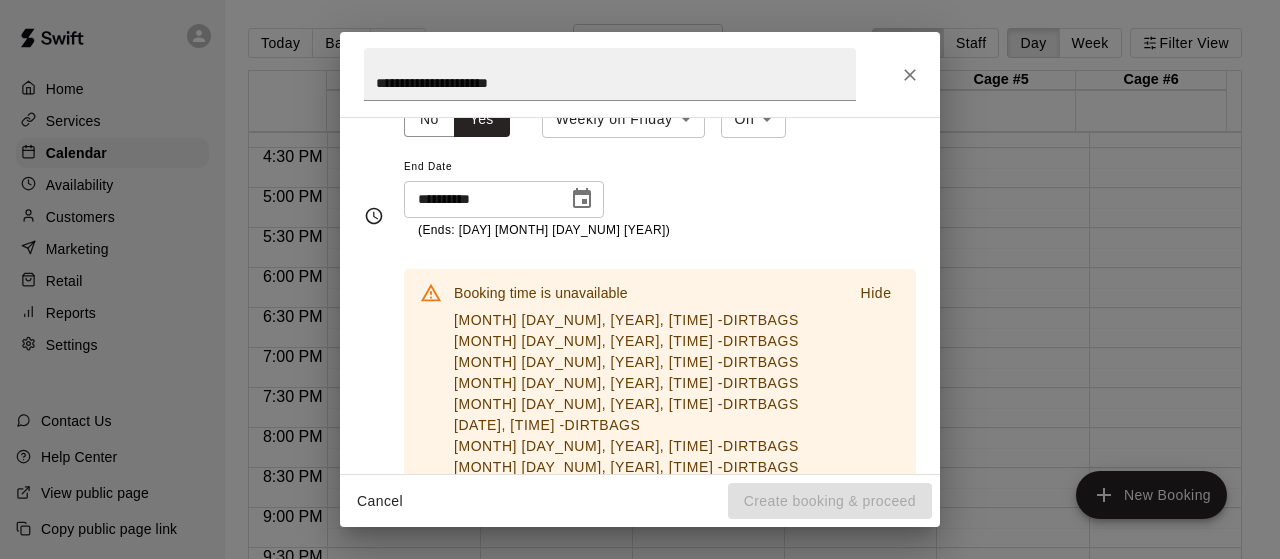 scroll, scrollTop: 466, scrollLeft: 0, axis: vertical 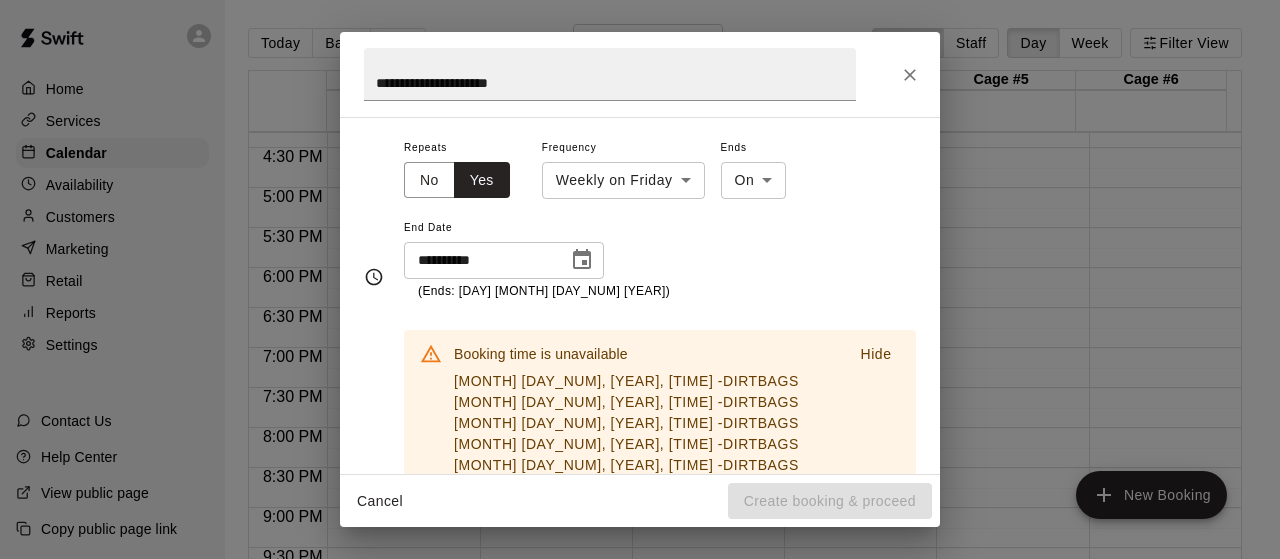click on "**********" at bounding box center [640, 74] 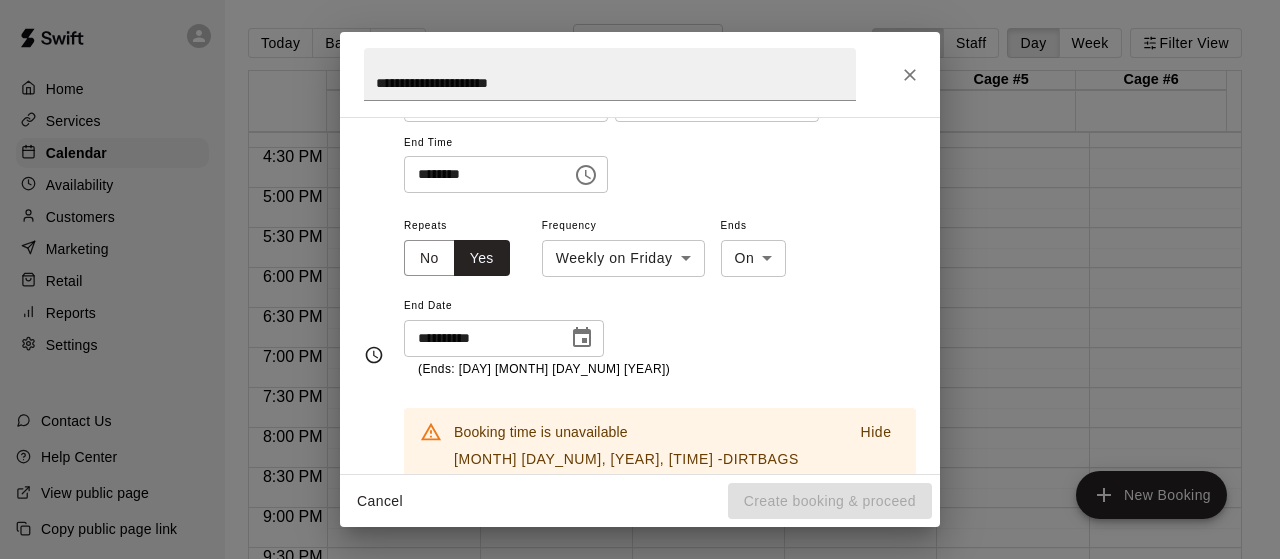 scroll, scrollTop: 226, scrollLeft: 0, axis: vertical 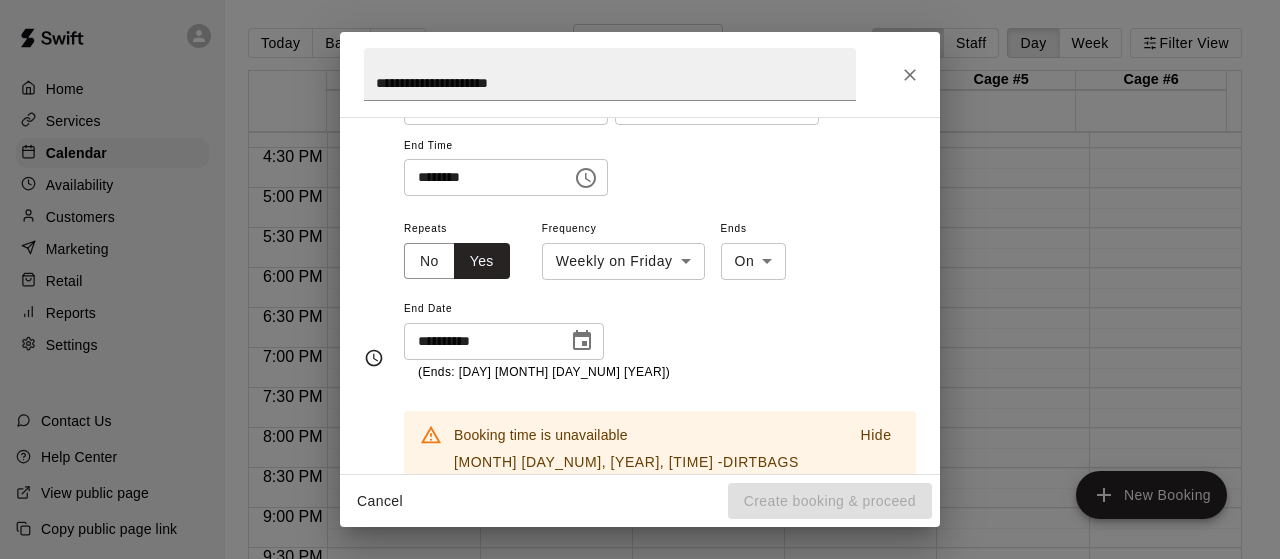 click on "**********" at bounding box center [640, 74] 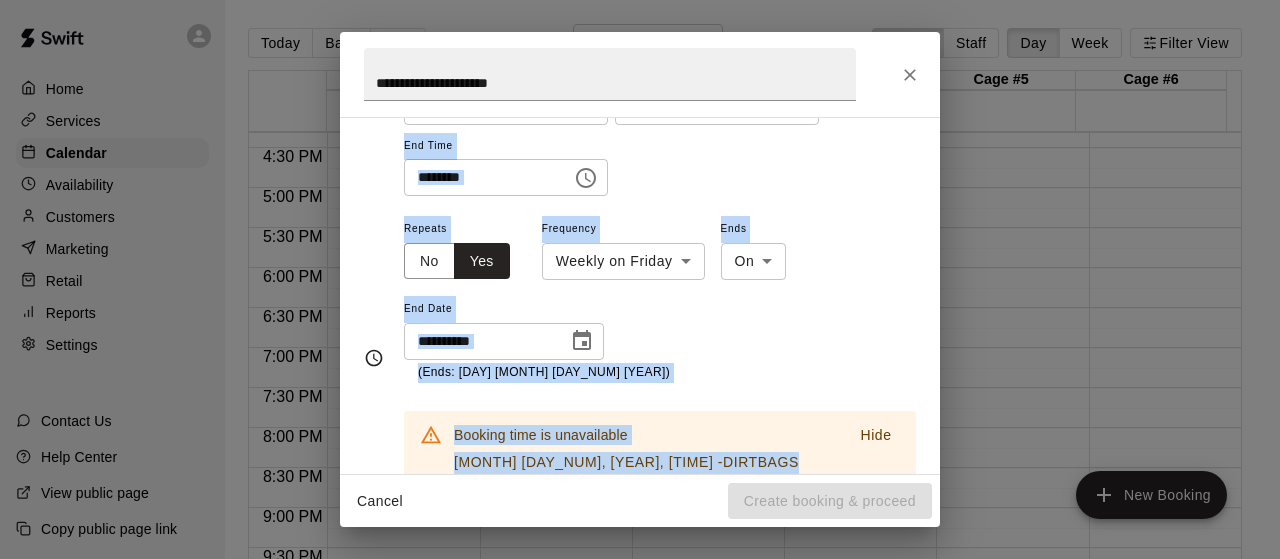 drag, startPoint x: 935, startPoint y: 99, endPoint x: 935, endPoint y: 118, distance: 19 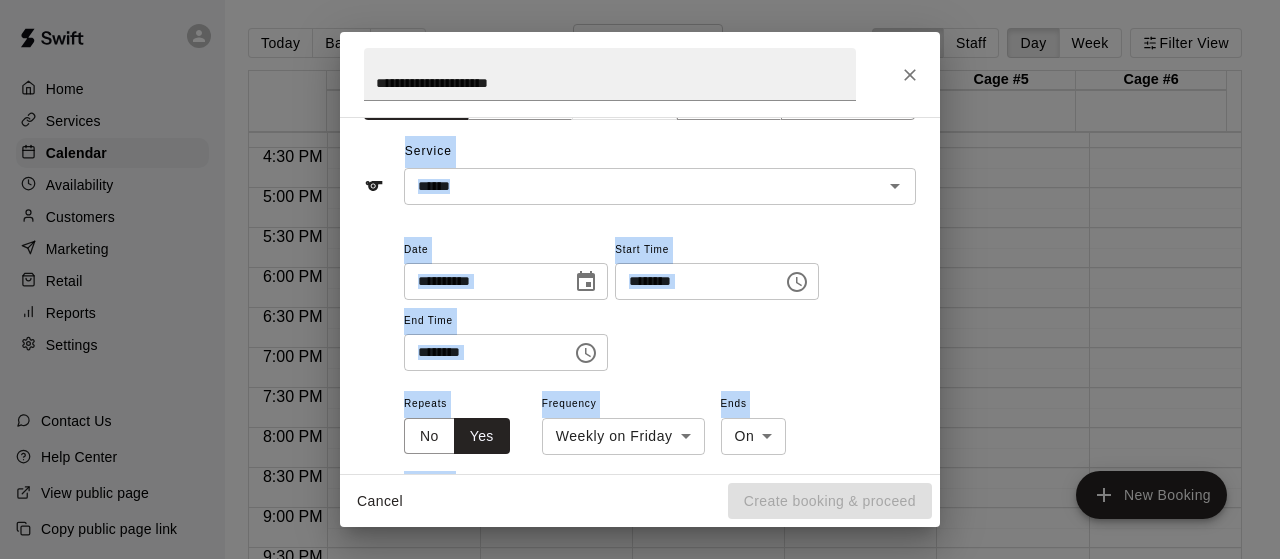 scroll, scrollTop: 0, scrollLeft: 0, axis: both 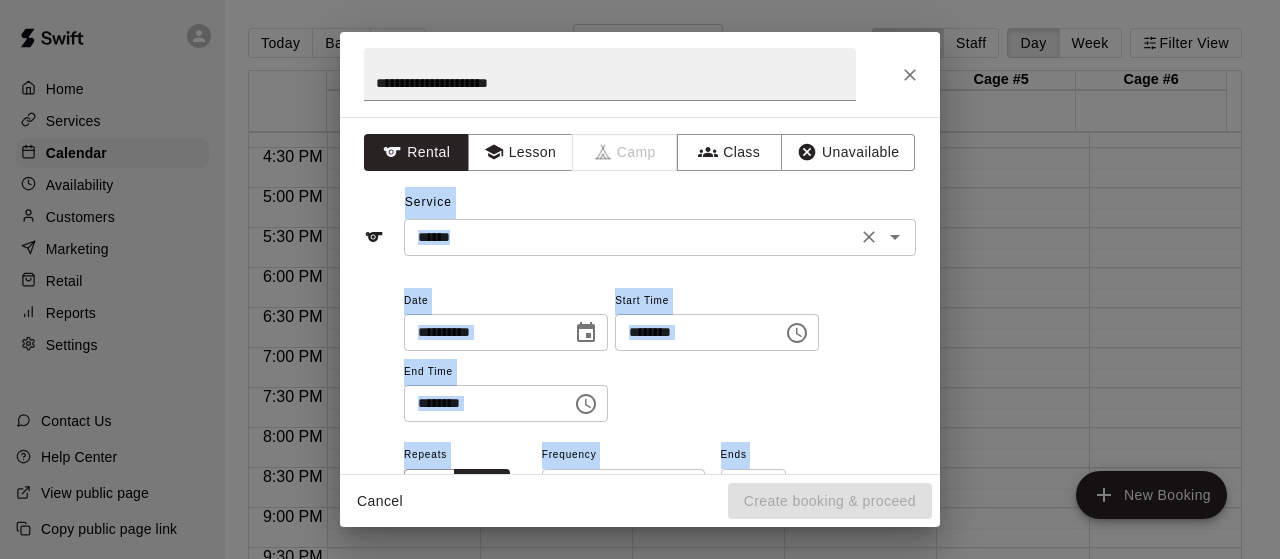 click 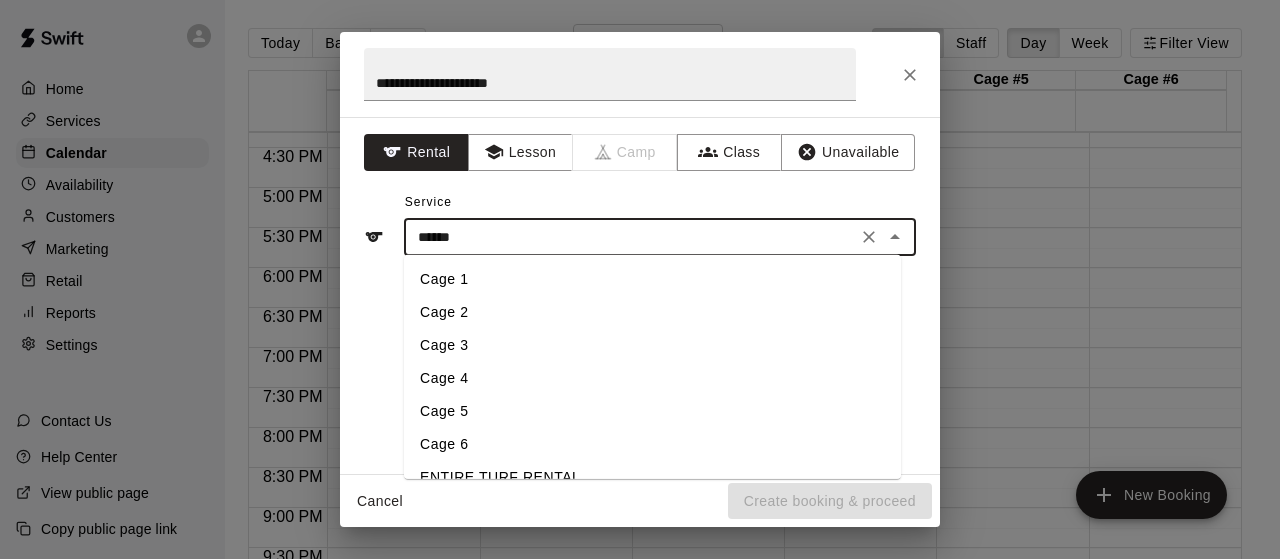 click on "Cage 1" at bounding box center (652, 279) 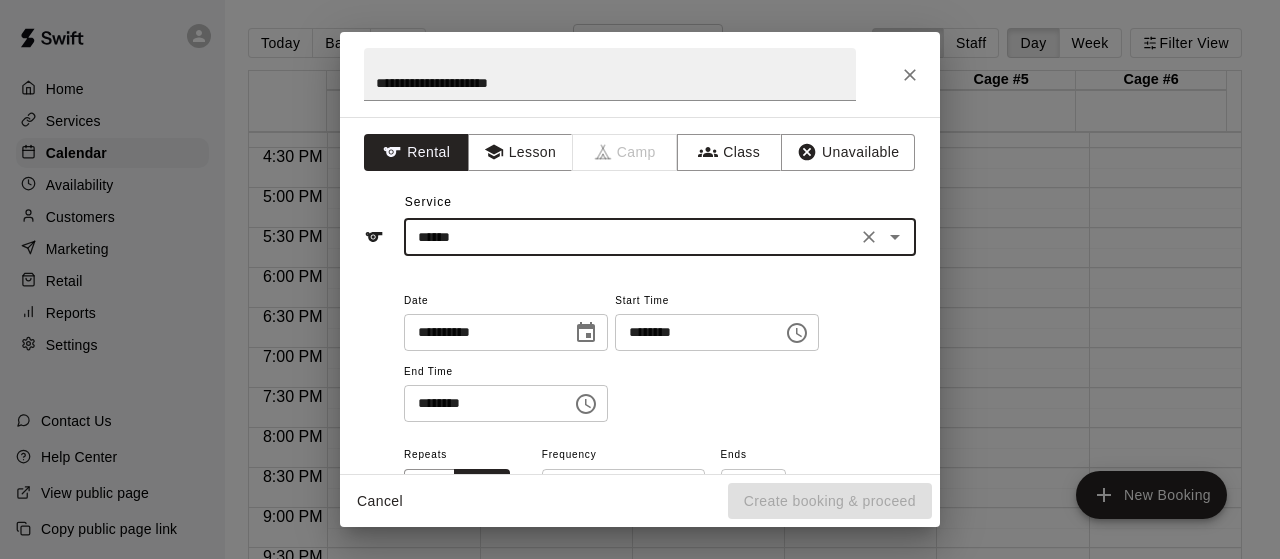 click on "******" at bounding box center (630, 237) 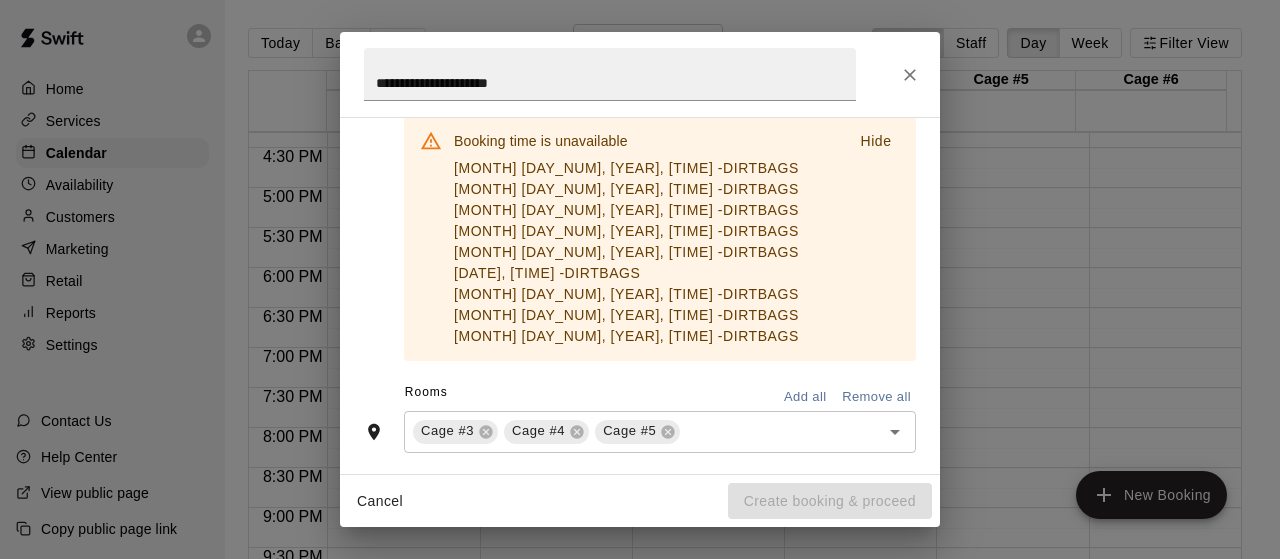 scroll, scrollTop: 560, scrollLeft: 0, axis: vertical 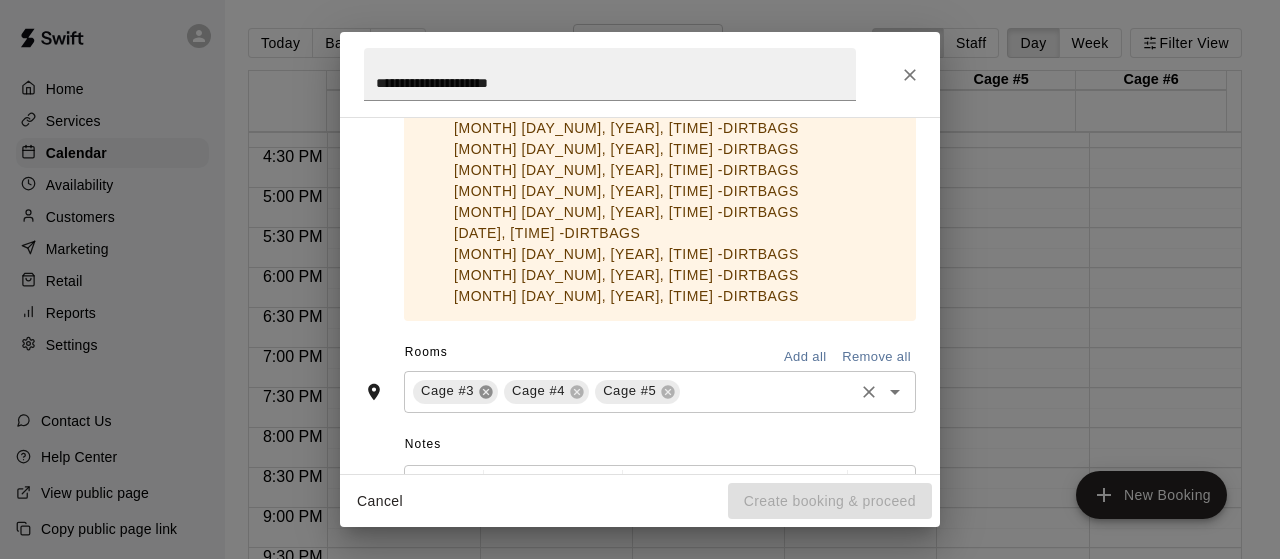 click 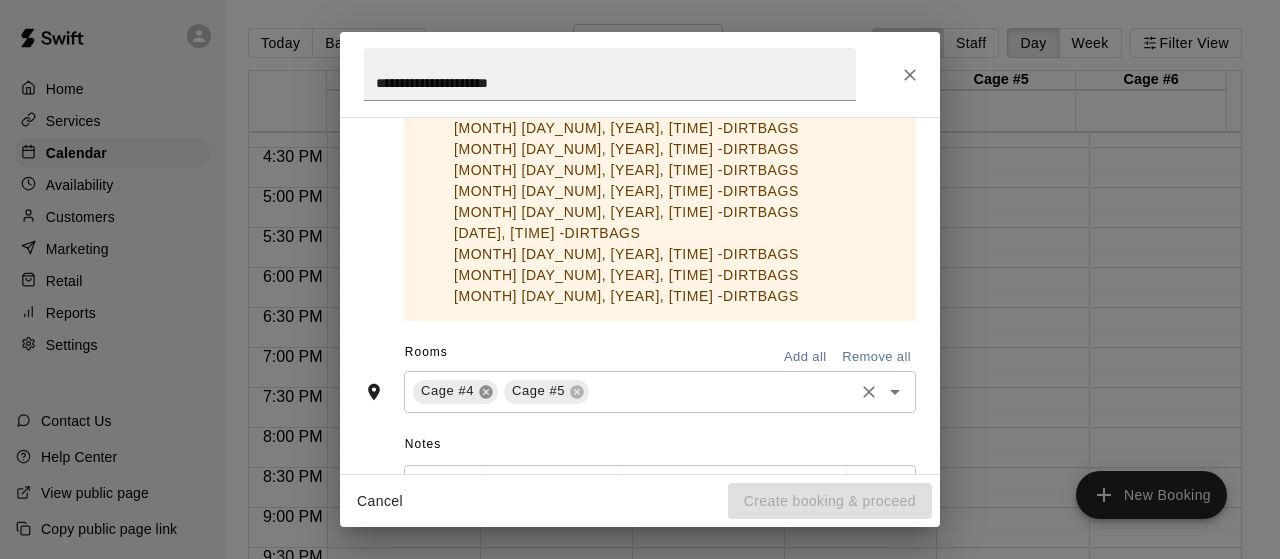 click on "[MONTH] [DAY_NUM], [YEAR], [TIME]   -  [NAME]" at bounding box center [626, 170] 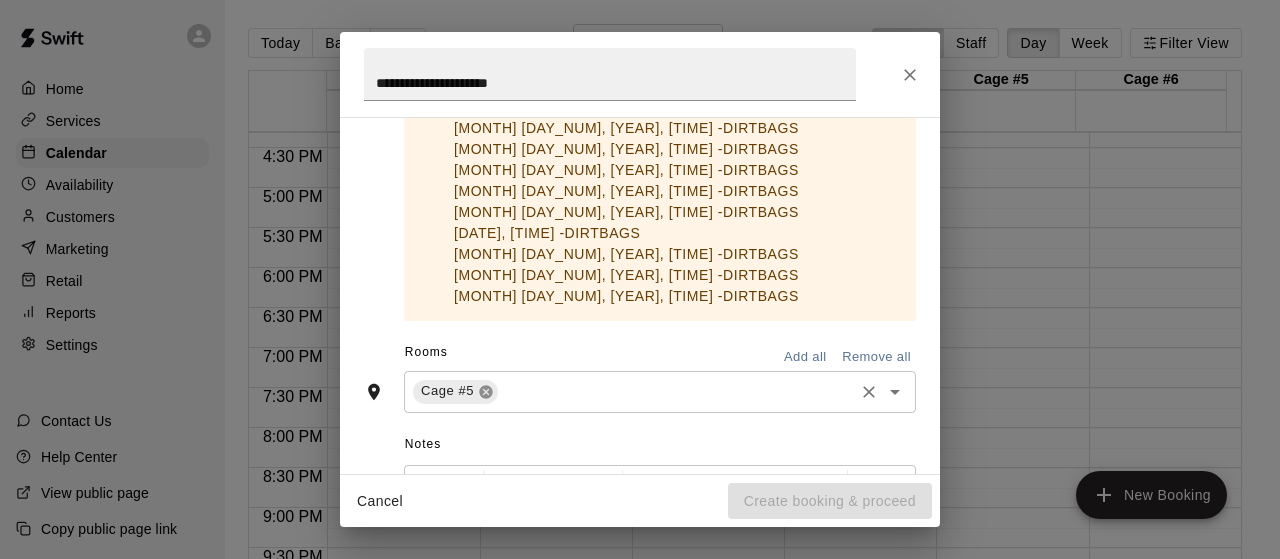 click 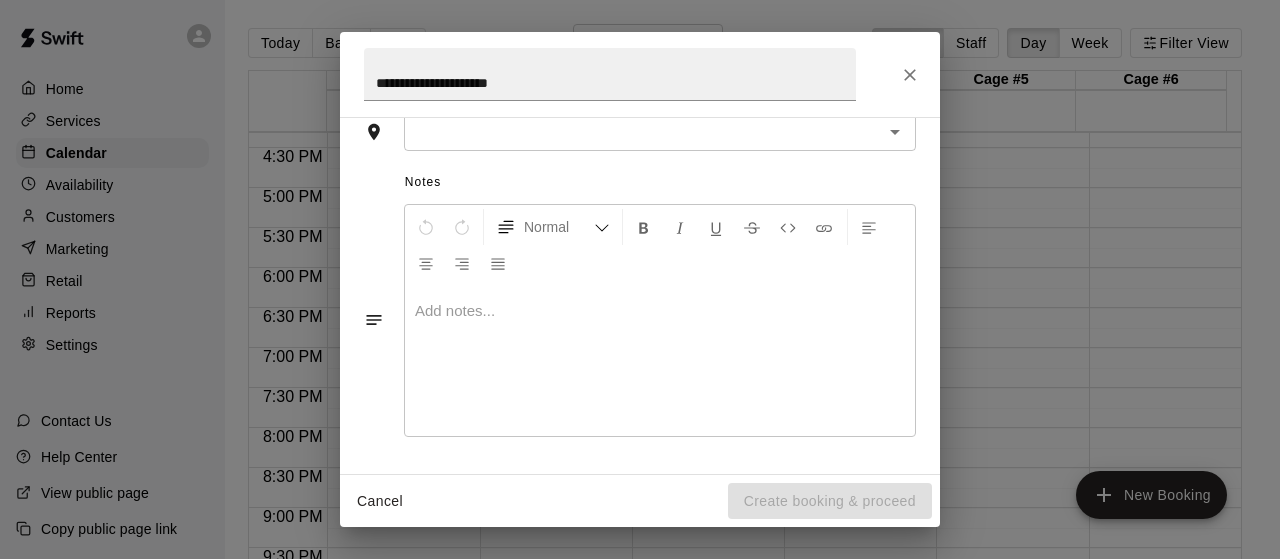 scroll, scrollTop: 542, scrollLeft: 0, axis: vertical 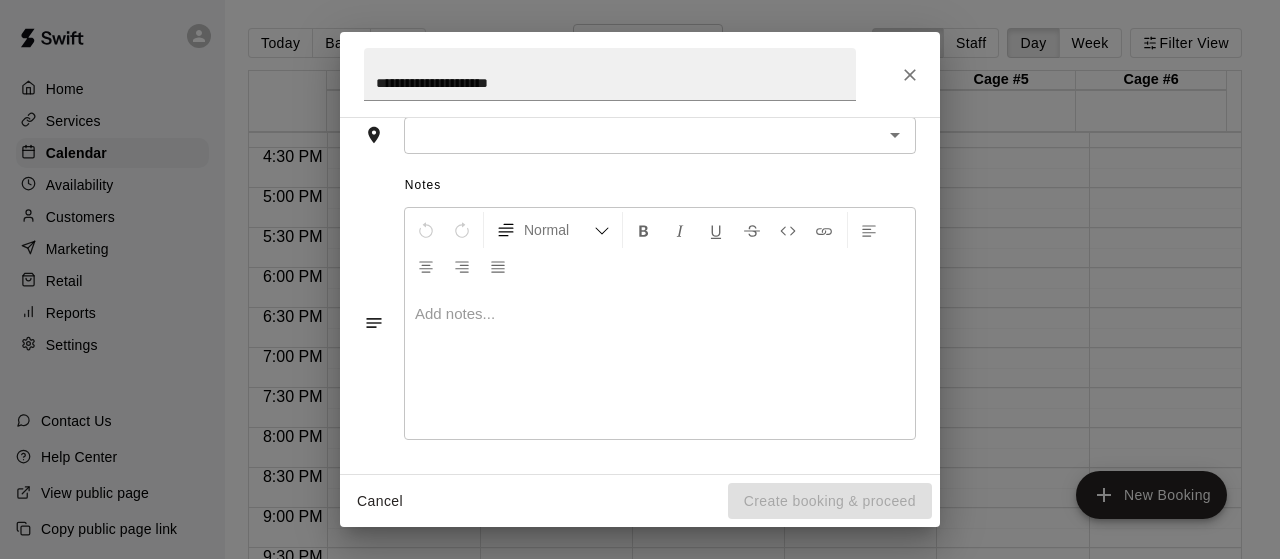 click at bounding box center (643, 135) 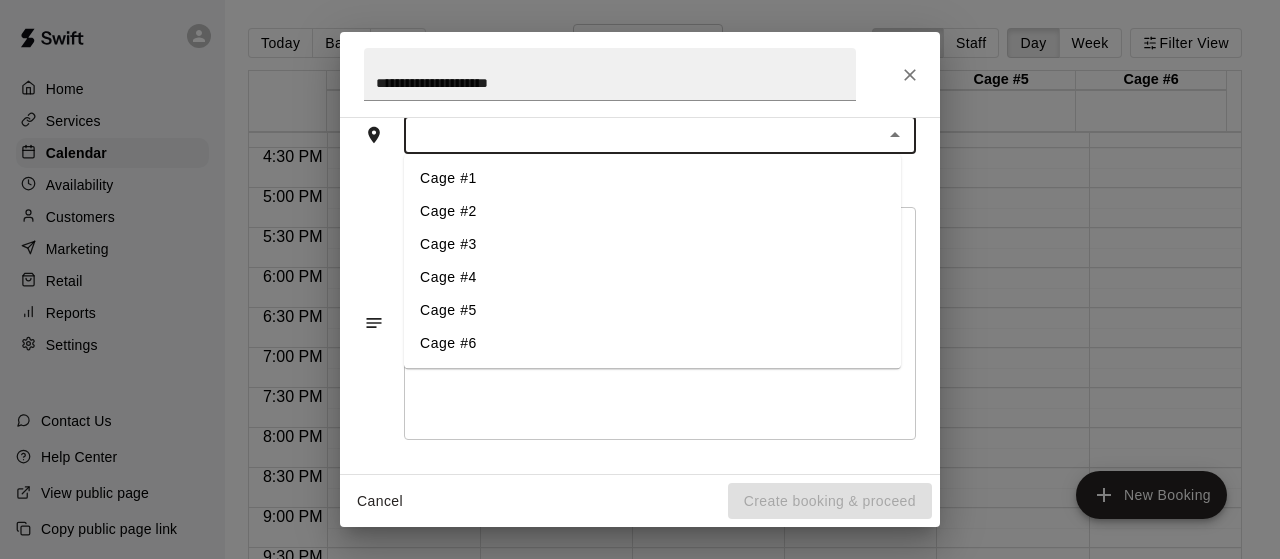 click on "Cage #1" at bounding box center [652, 178] 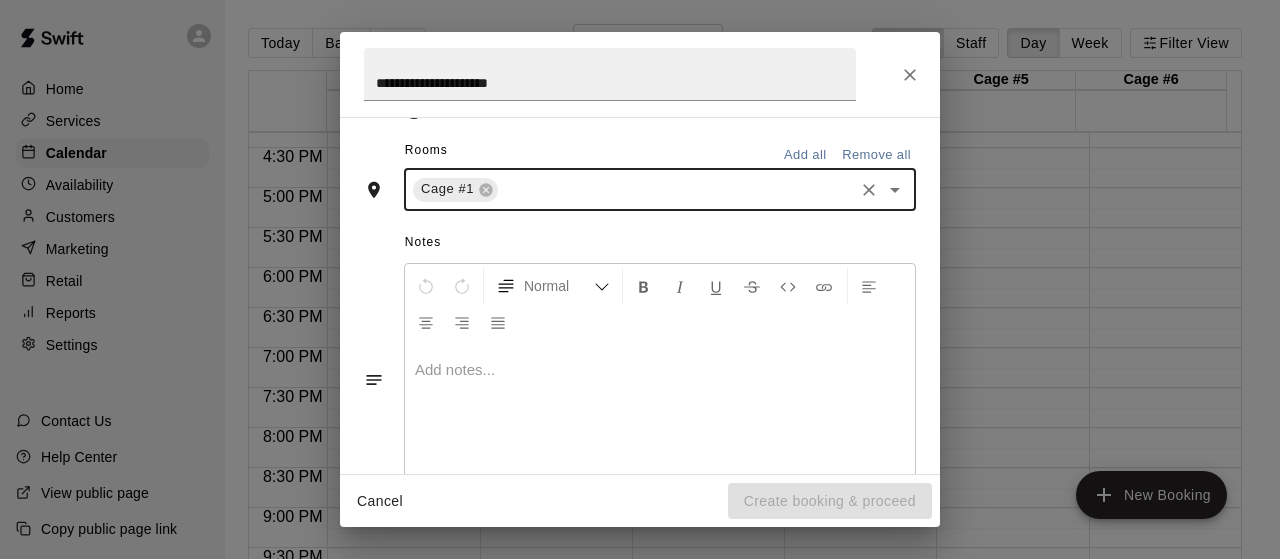 scroll, scrollTop: 596, scrollLeft: 0, axis: vertical 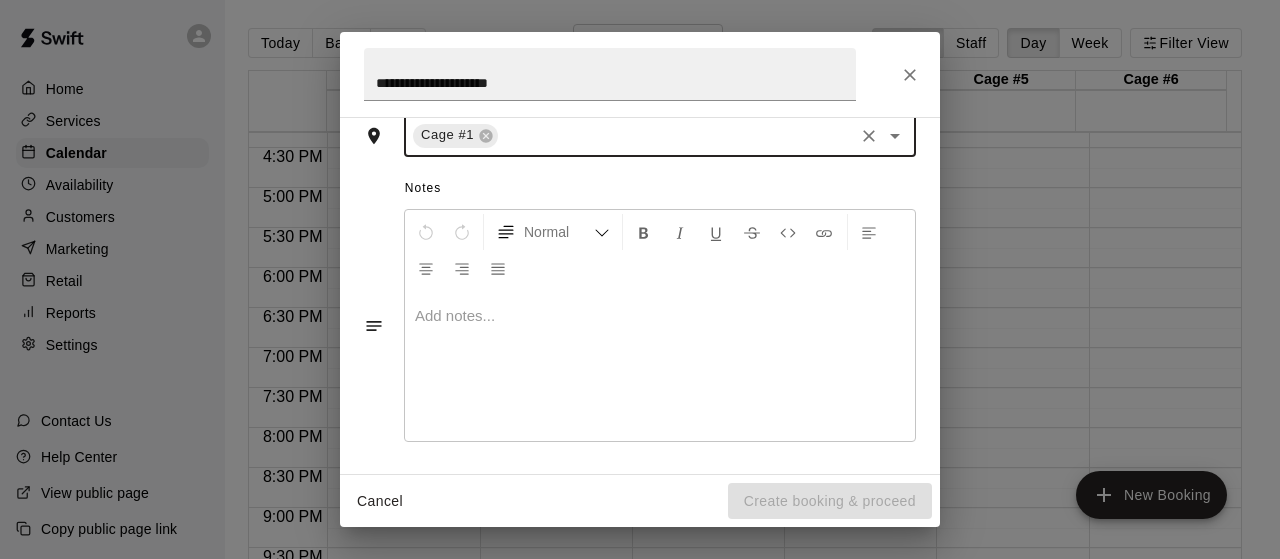 click at bounding box center [676, 135] 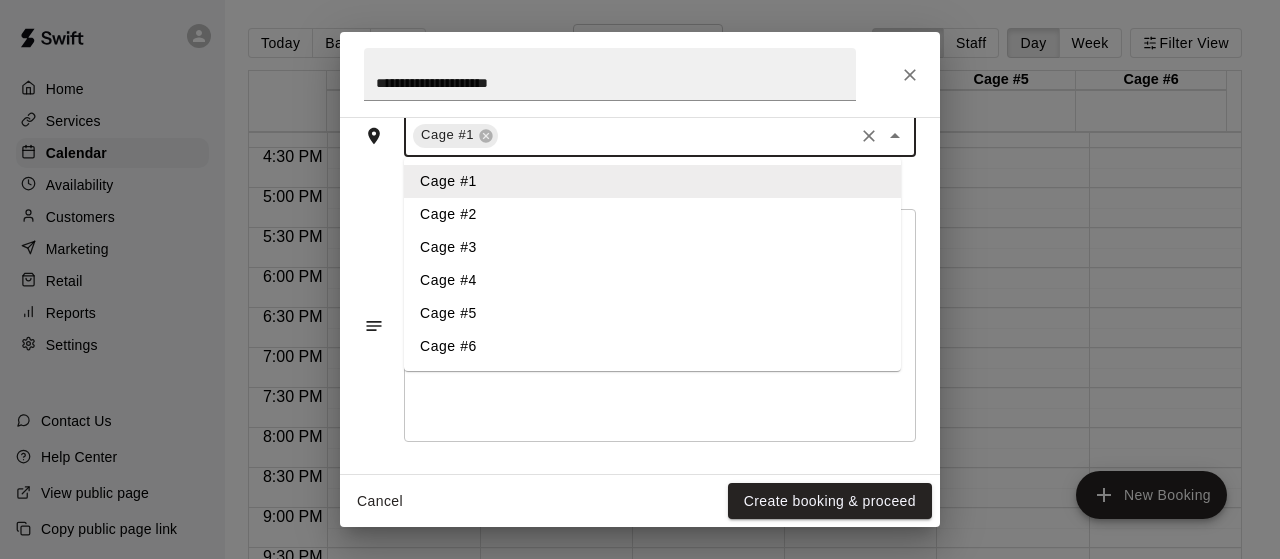 scroll, scrollTop: 816, scrollLeft: 0, axis: vertical 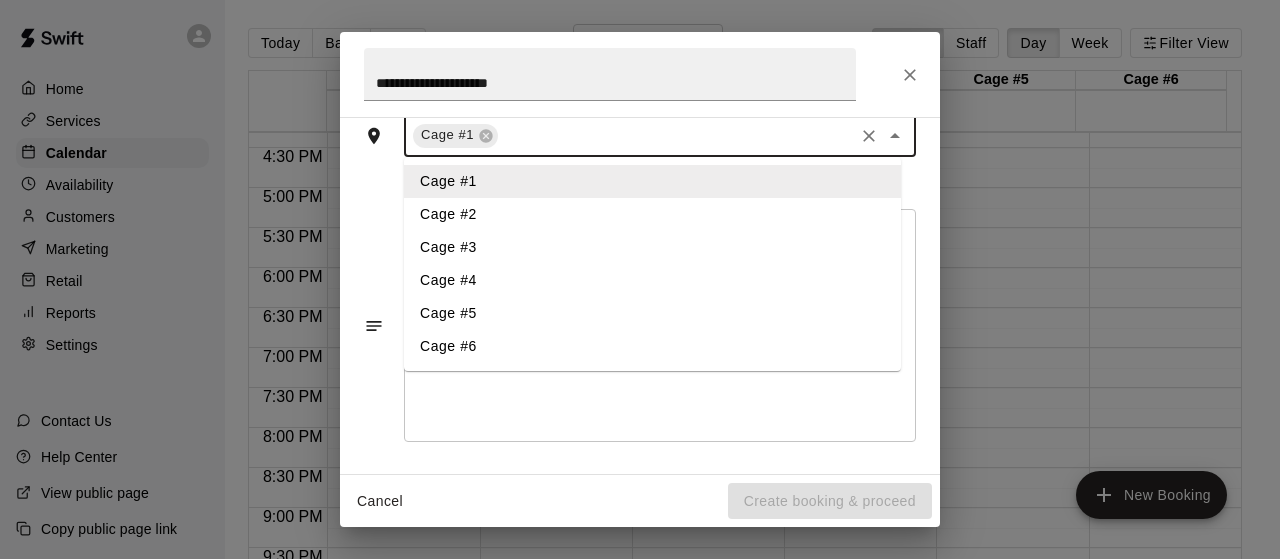 click on "Cage #2" at bounding box center (652, 214) 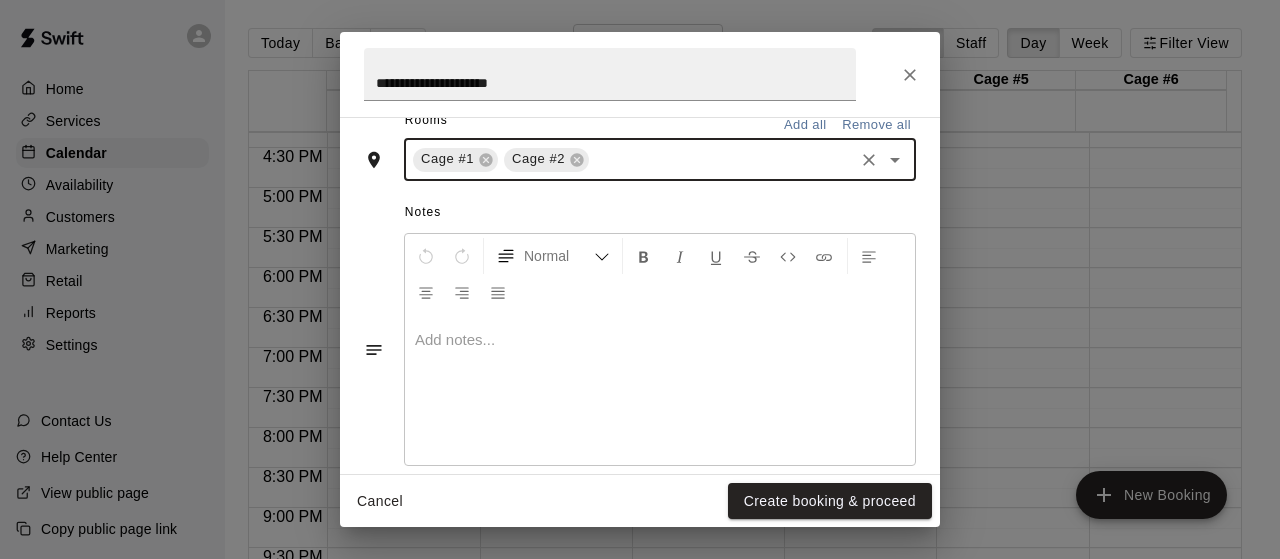 scroll, scrollTop: 620, scrollLeft: 0, axis: vertical 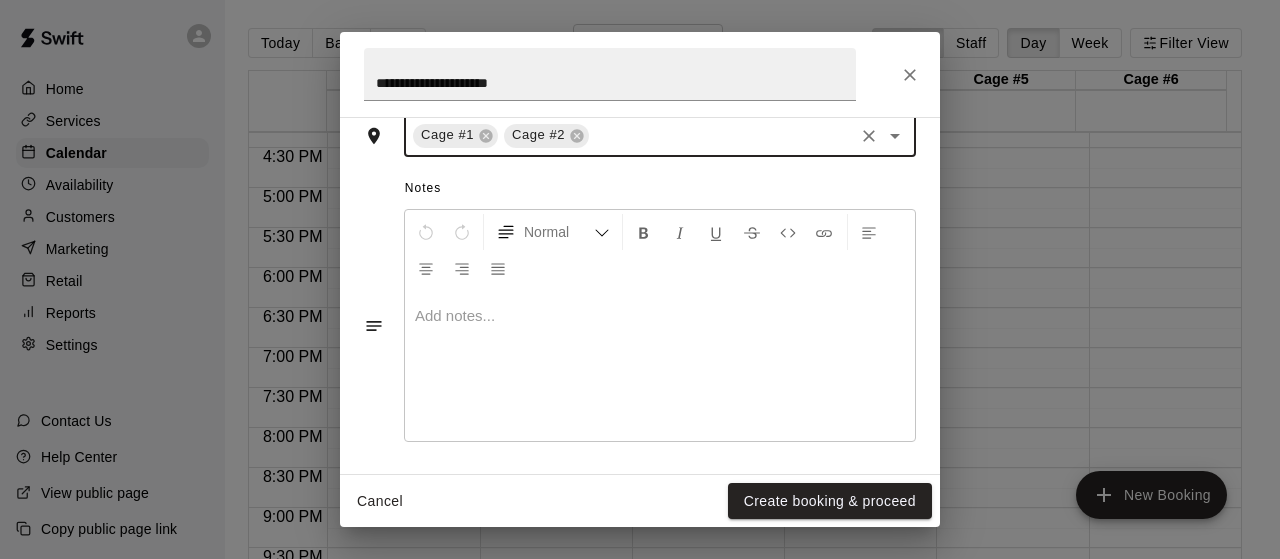 click at bounding box center [721, 135] 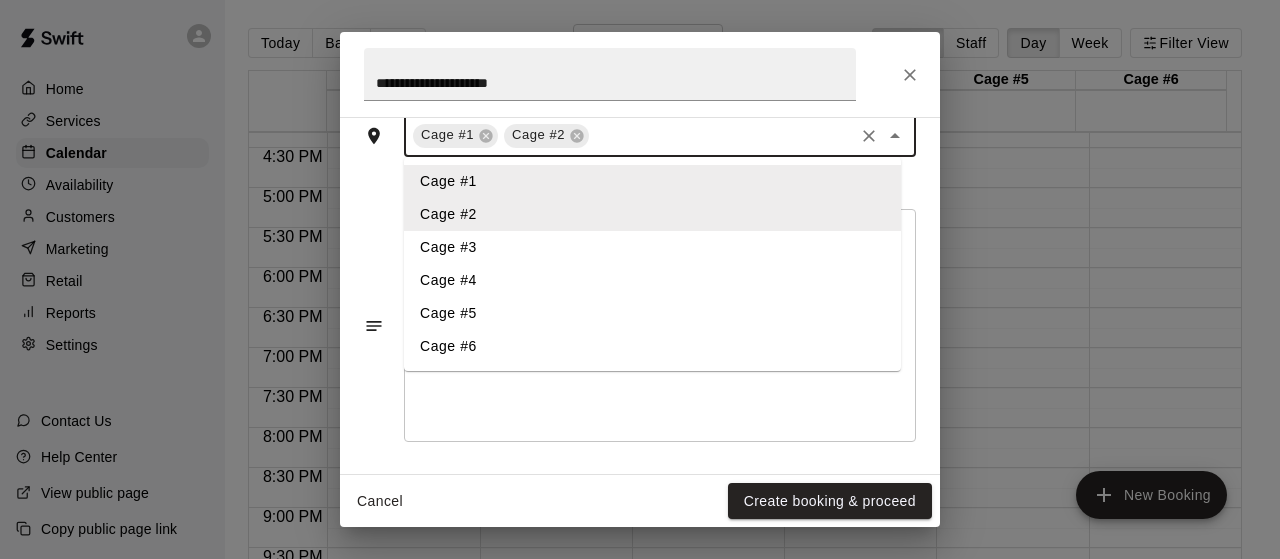 click on "Cage #3" at bounding box center (652, 247) 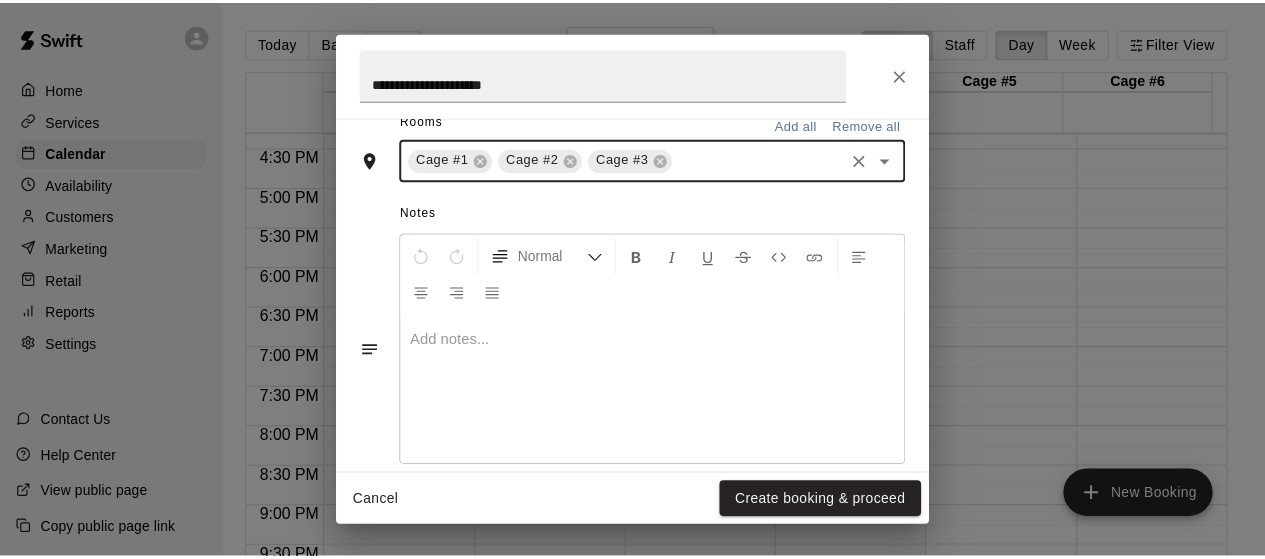 scroll, scrollTop: 620, scrollLeft: 0, axis: vertical 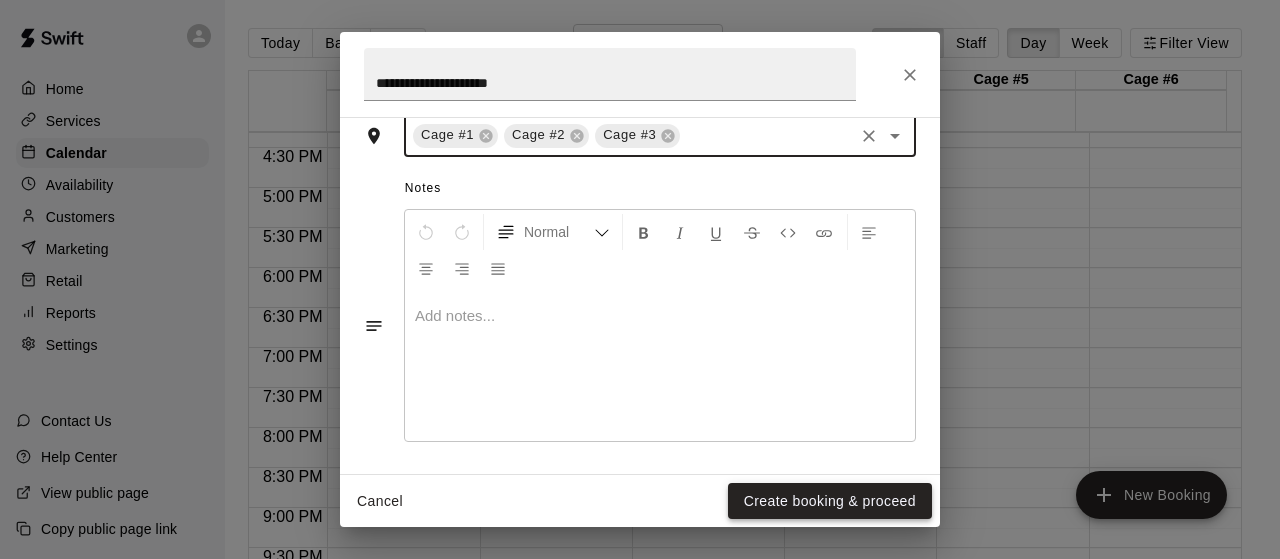 click on "Create booking & proceed" at bounding box center [830, 501] 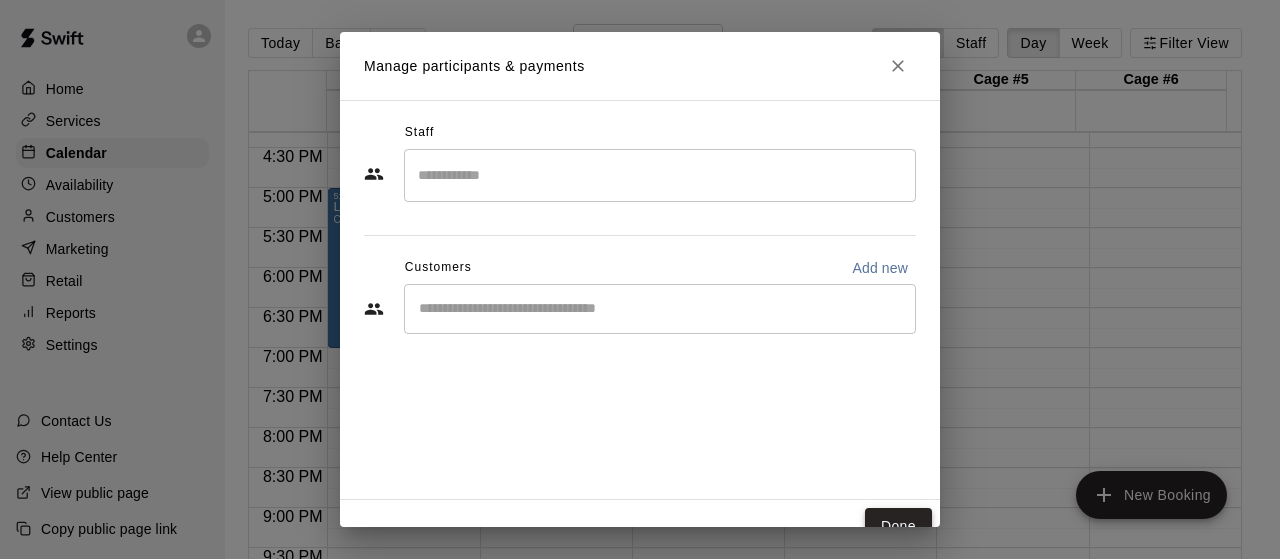 click on "Done" at bounding box center (898, 526) 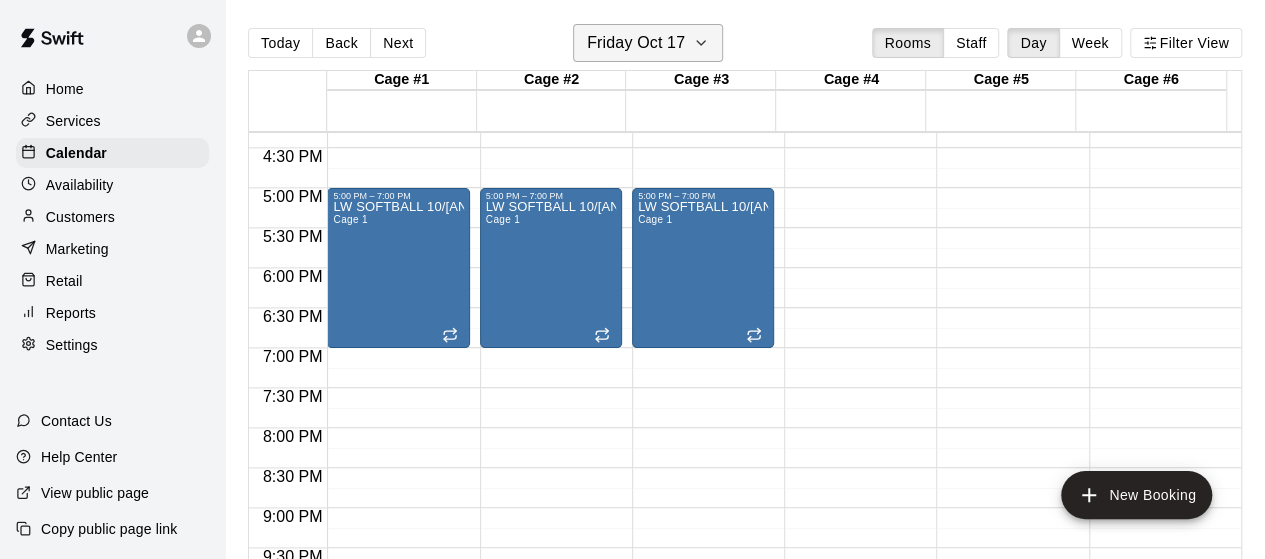 click 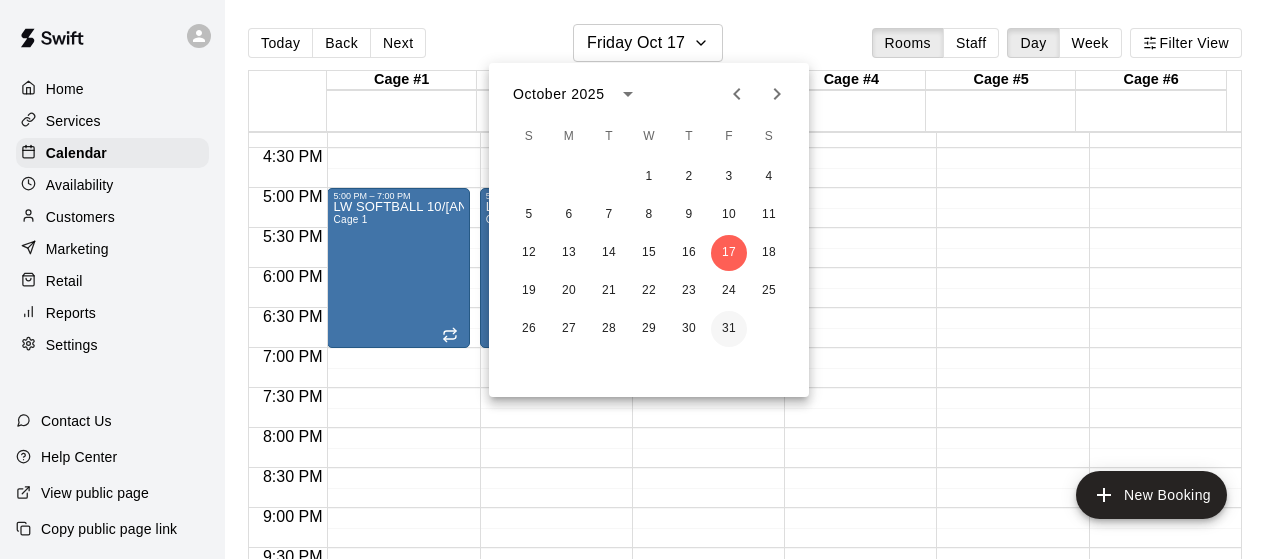 click on "31" at bounding box center (729, 329) 